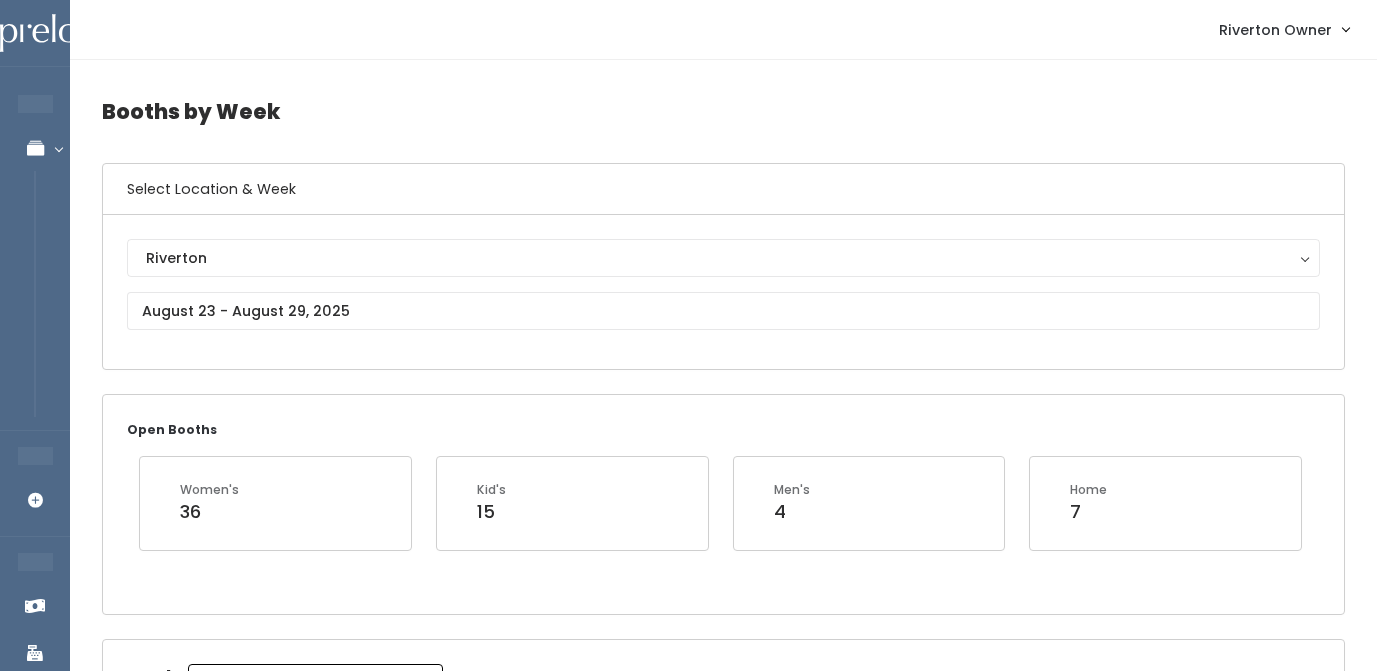 scroll, scrollTop: 0, scrollLeft: 0, axis: both 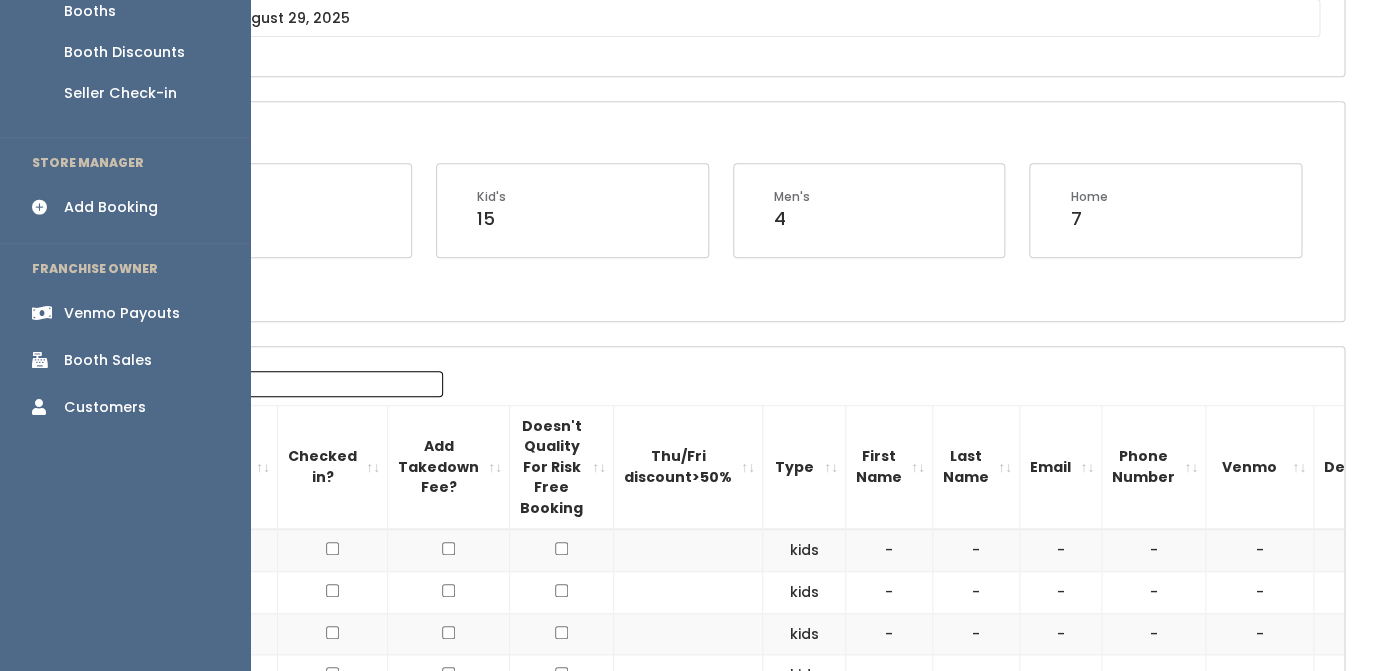 click on "Add Booking" at bounding box center (111, 207) 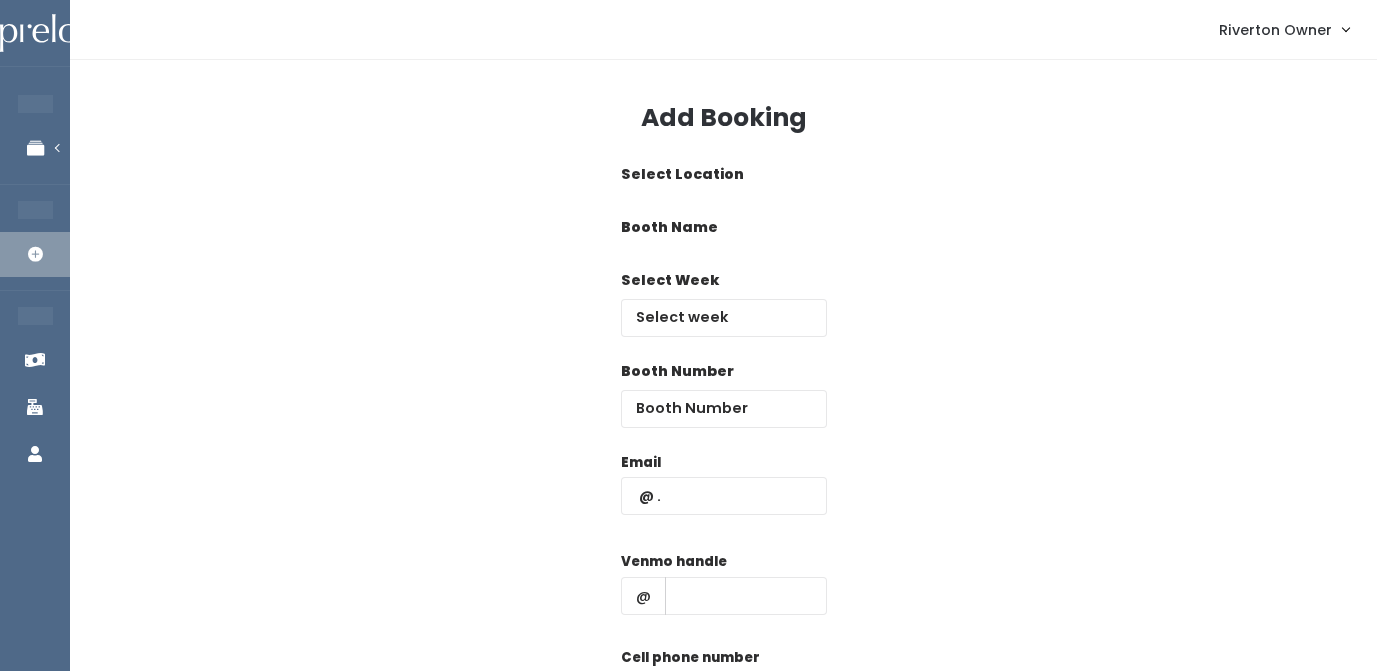 scroll, scrollTop: 0, scrollLeft: 0, axis: both 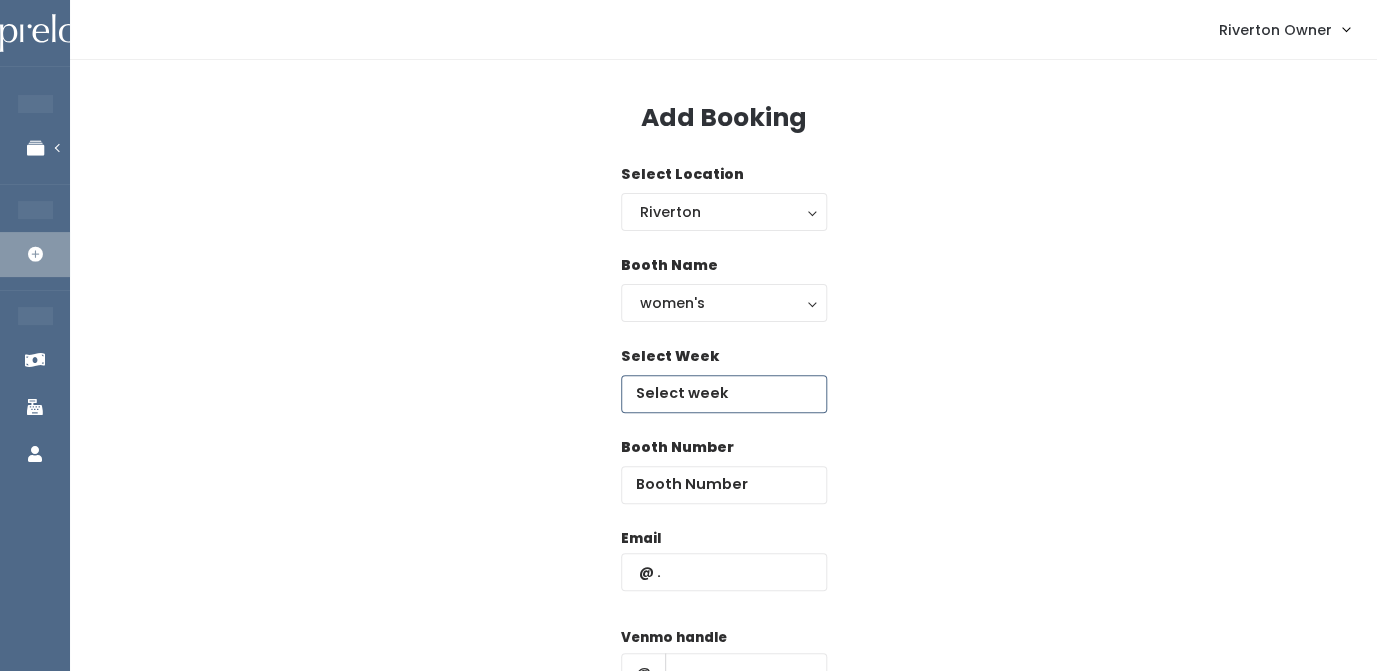 click at bounding box center (724, 394) 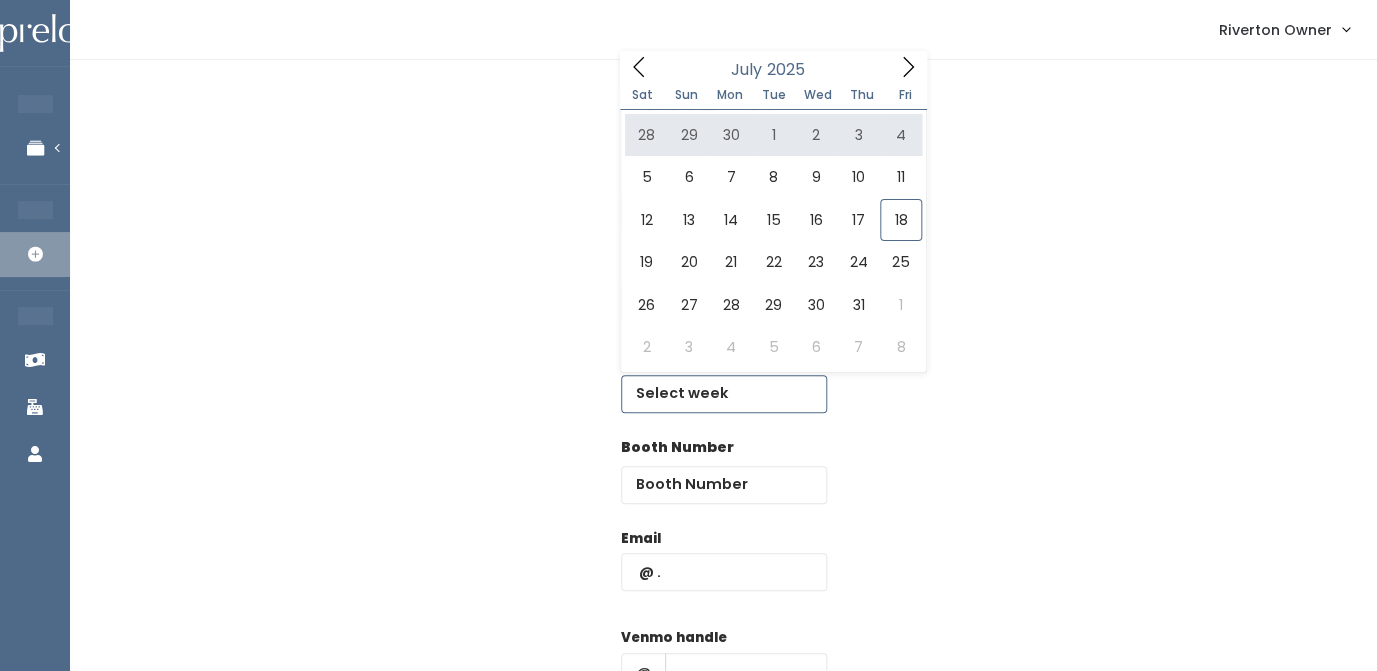 click 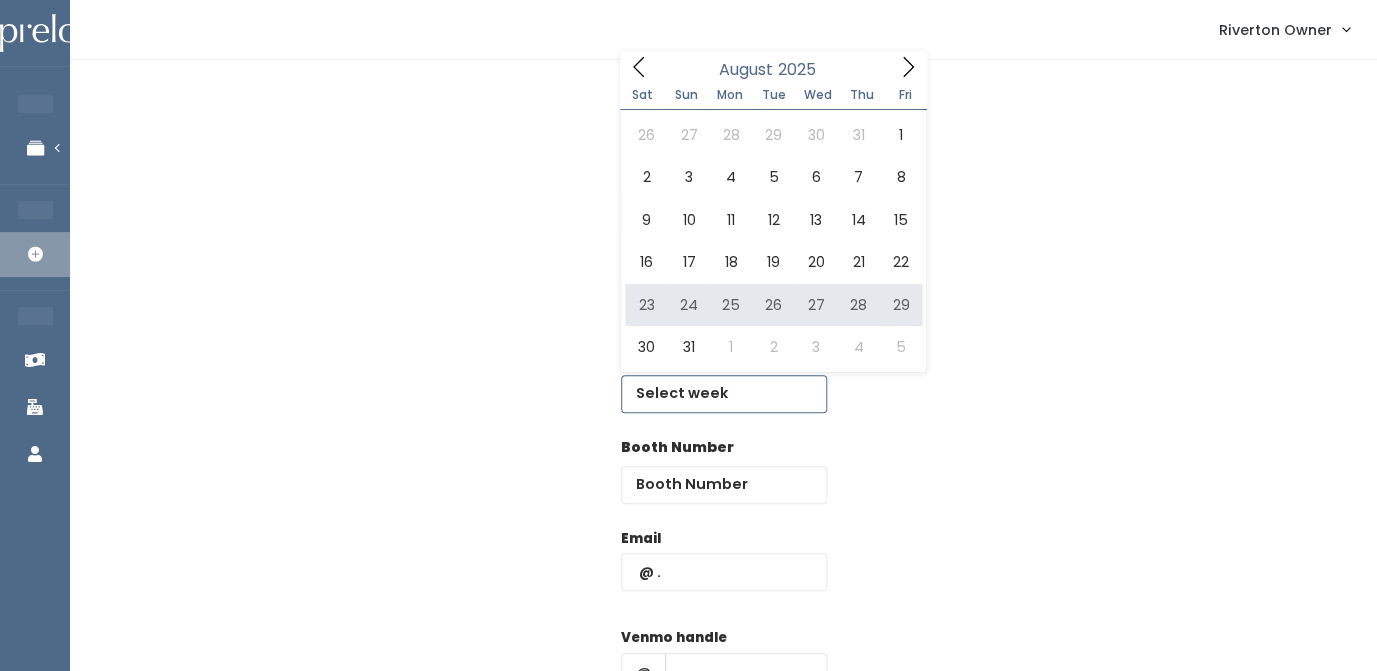 type on "August 23 to August 29" 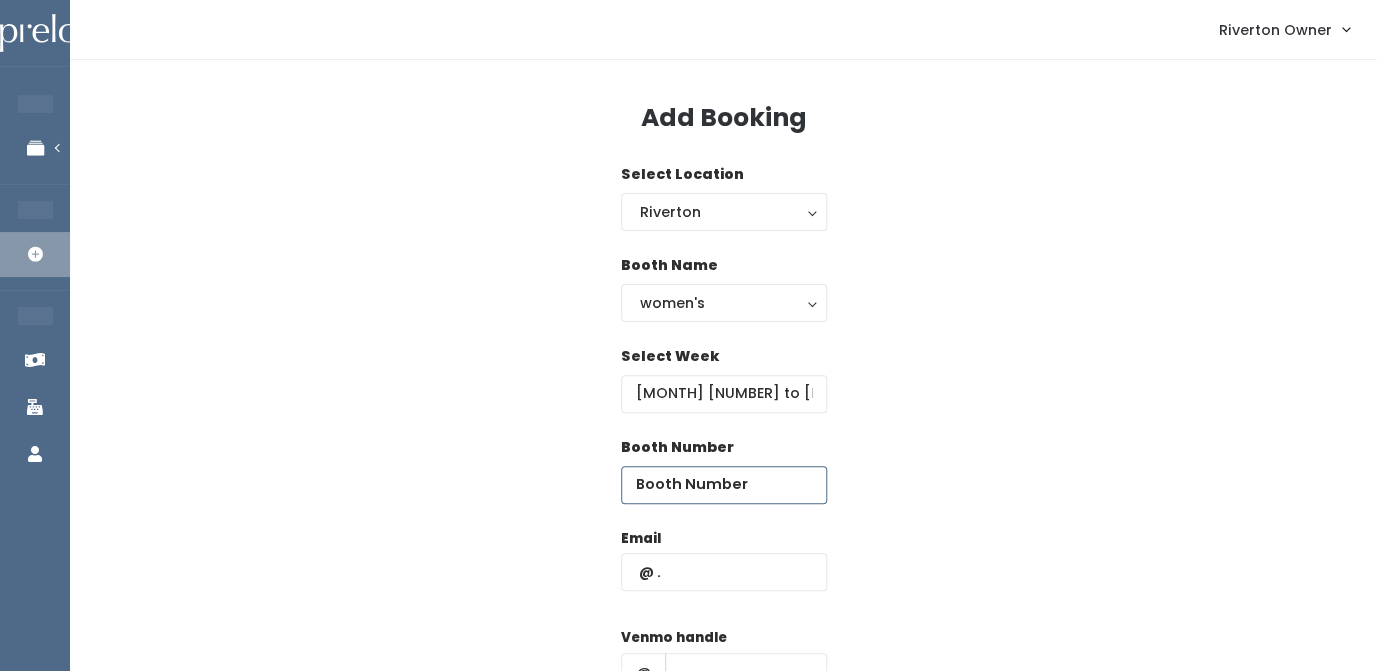 click at bounding box center (724, 485) 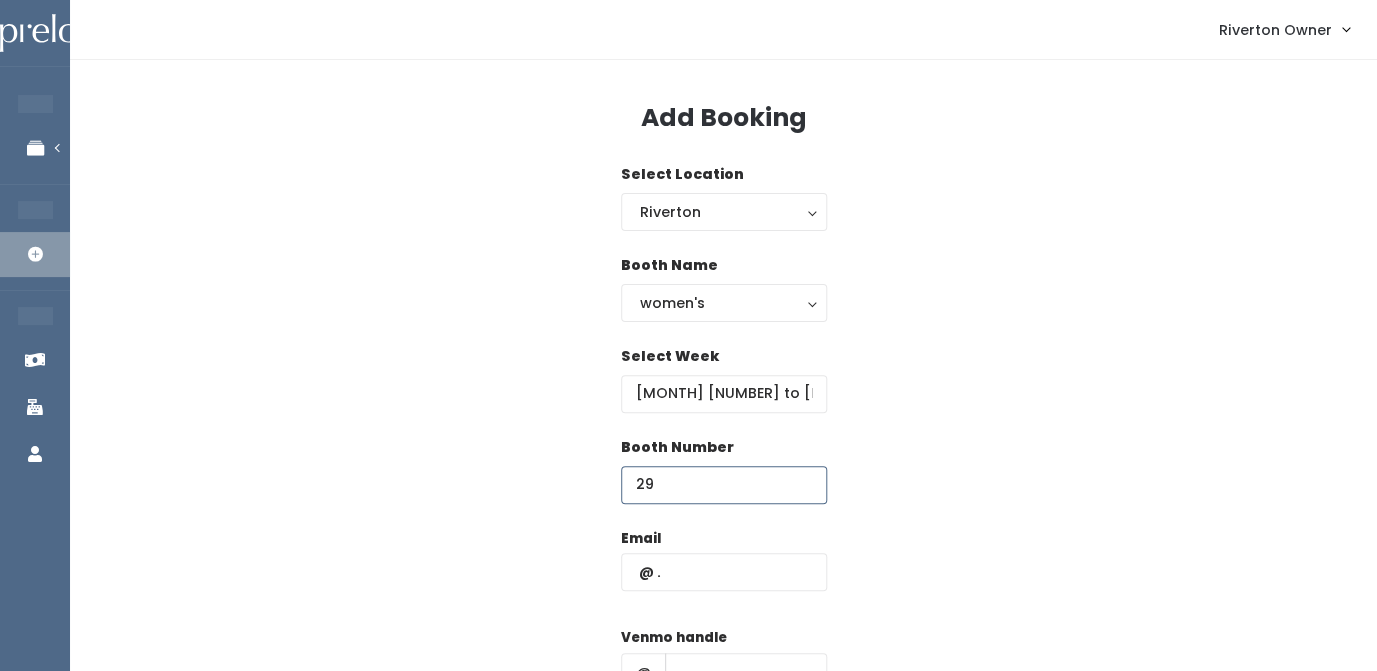 type on "29" 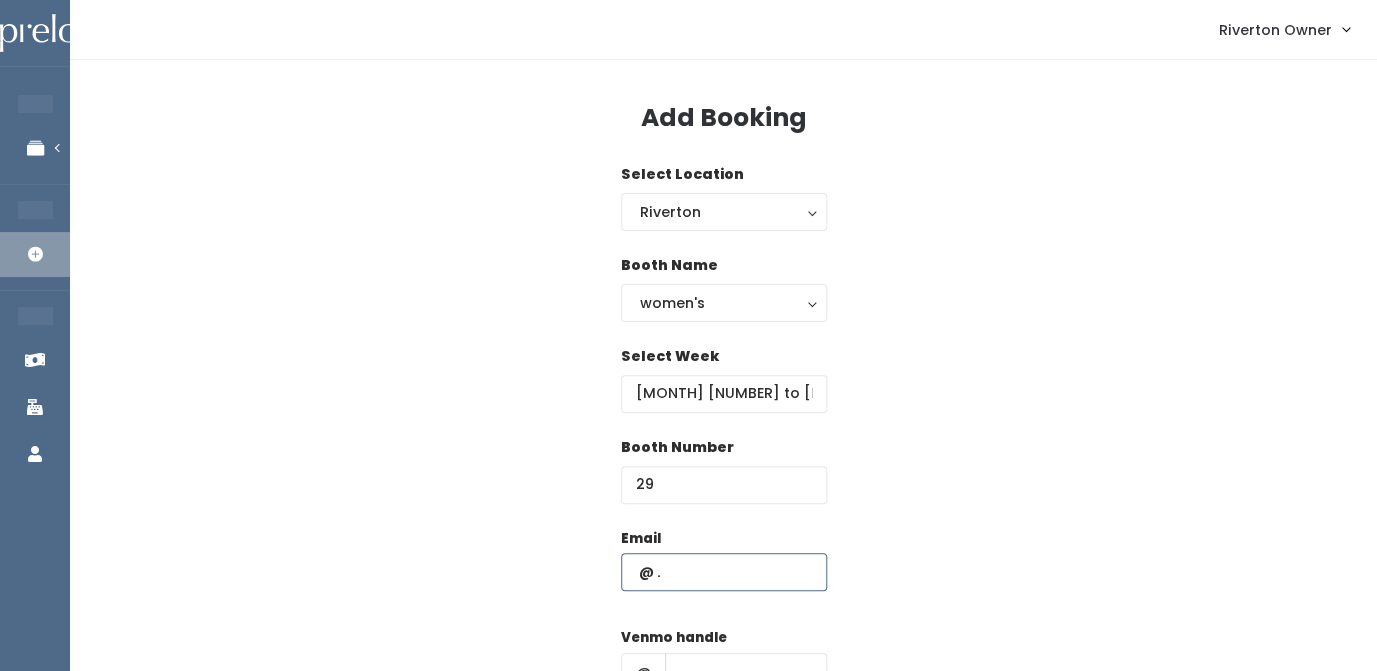click at bounding box center (724, 572) 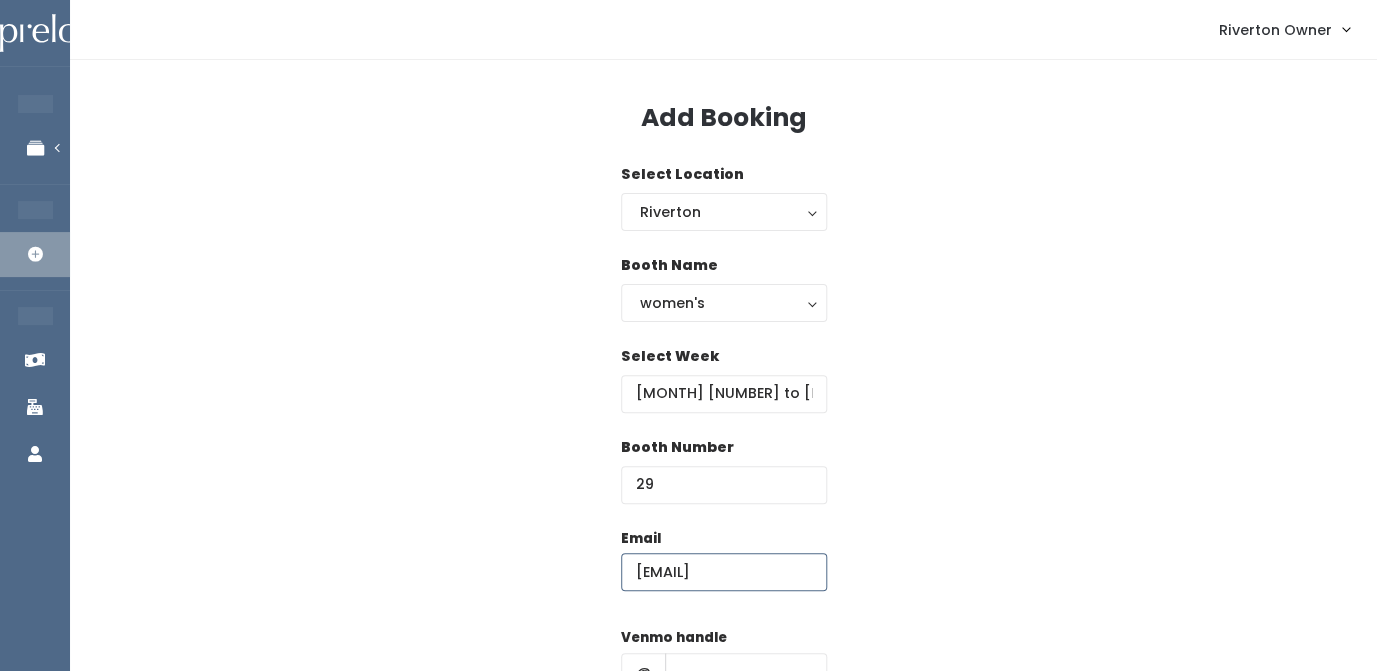 scroll, scrollTop: 0, scrollLeft: 33, axis: horizontal 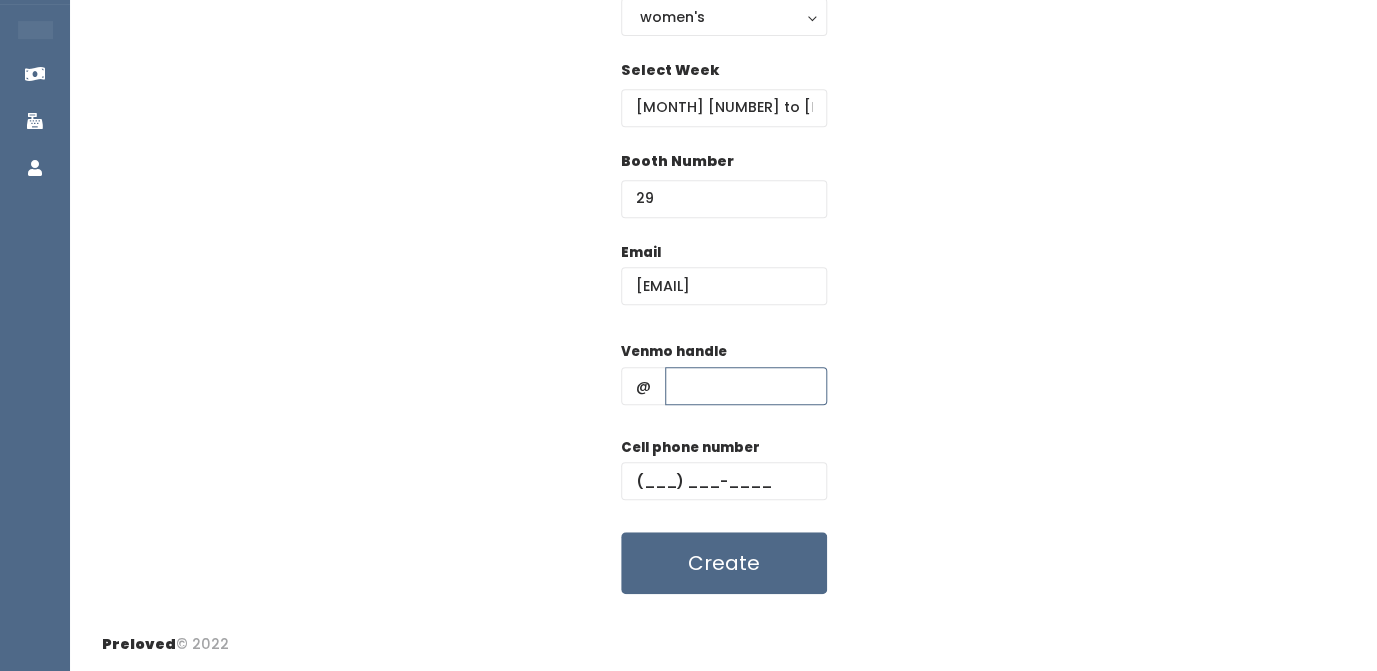click at bounding box center (746, 386) 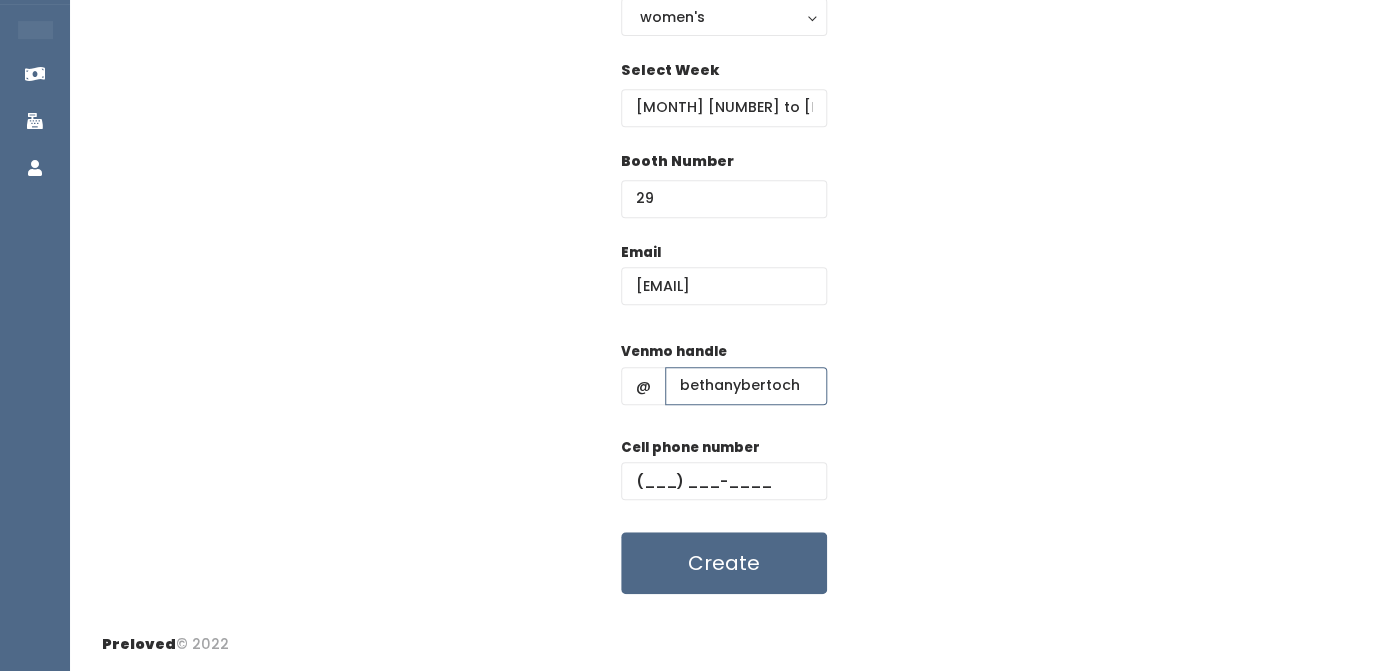 type on "bethanybertoch" 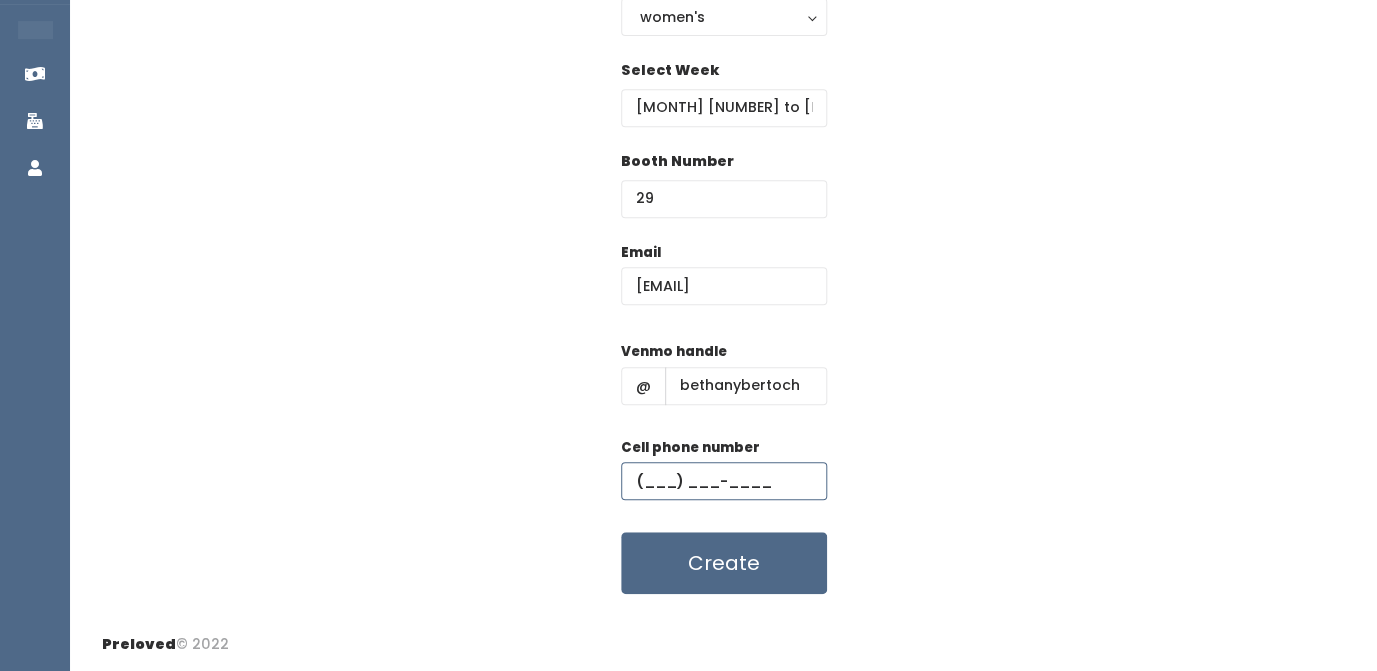 click at bounding box center (724, 481) 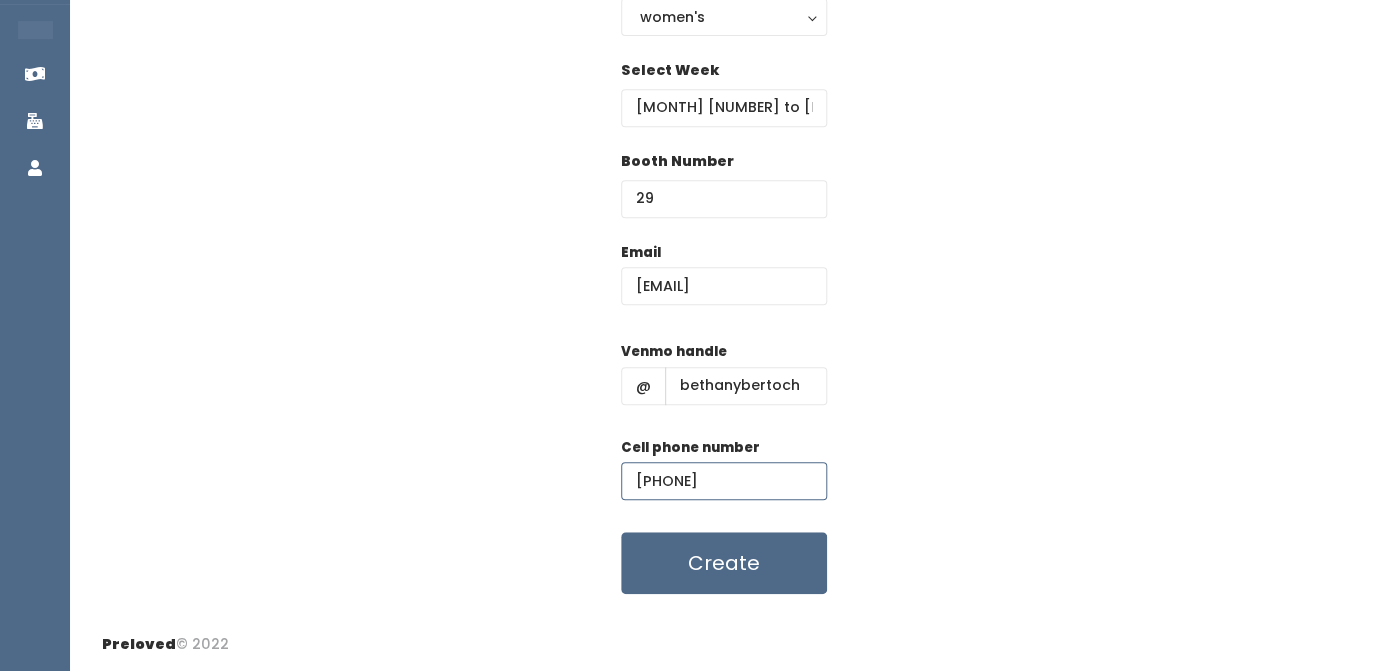 type on "[PHONE]" 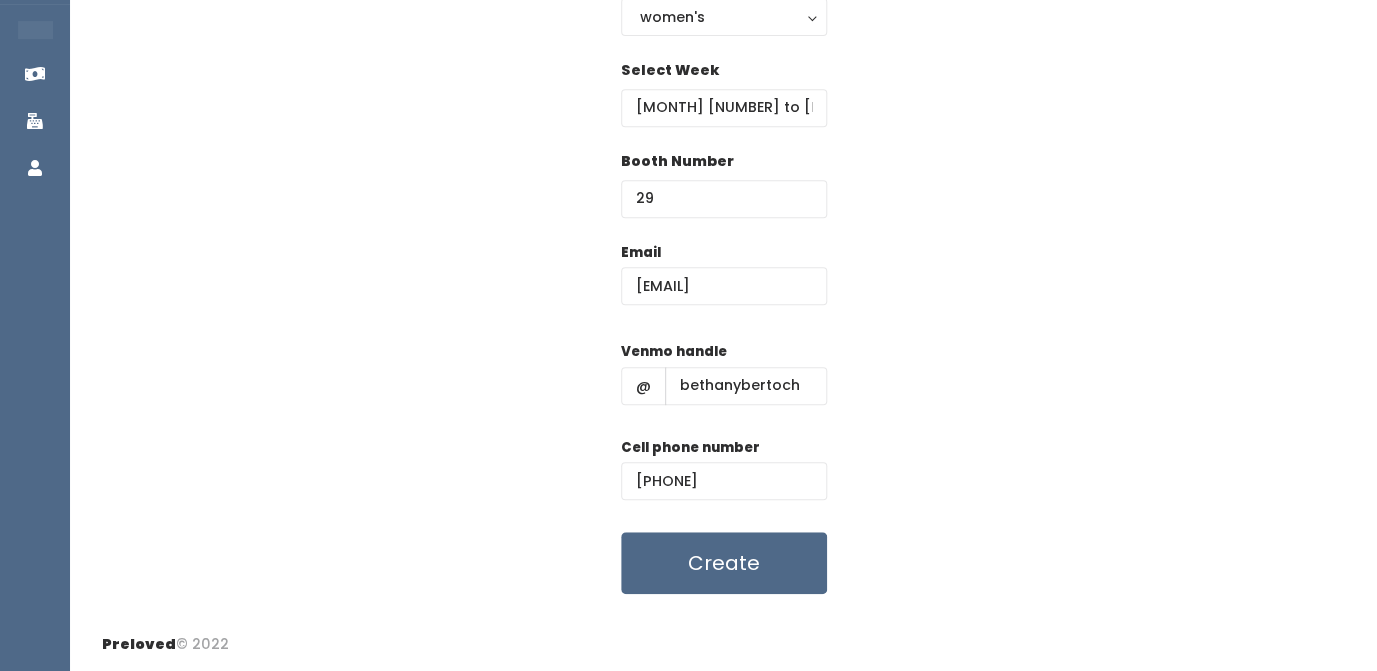 click on "Email
bethanybertoch@gmail.com
Venmo handle
@
bethanybertoch
Cell phone number
(801) 857-1428
Create" at bounding box center [723, 418] 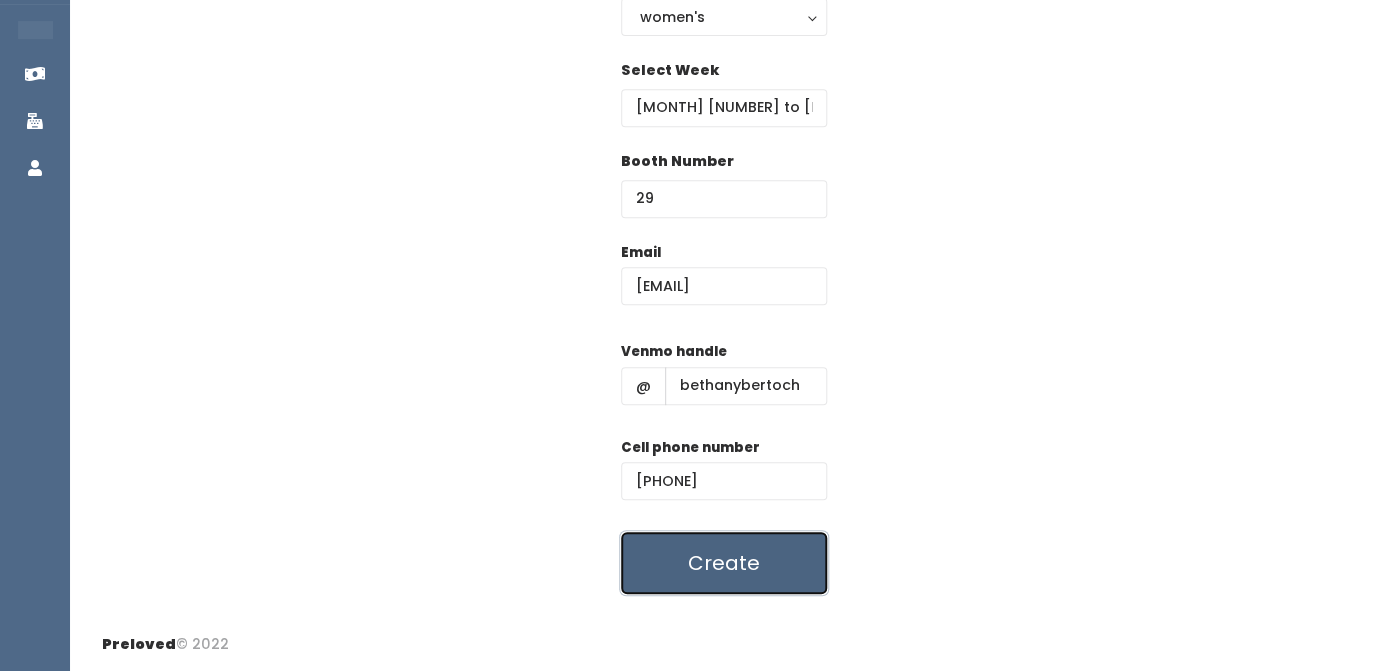 click on "Create" at bounding box center [724, 563] 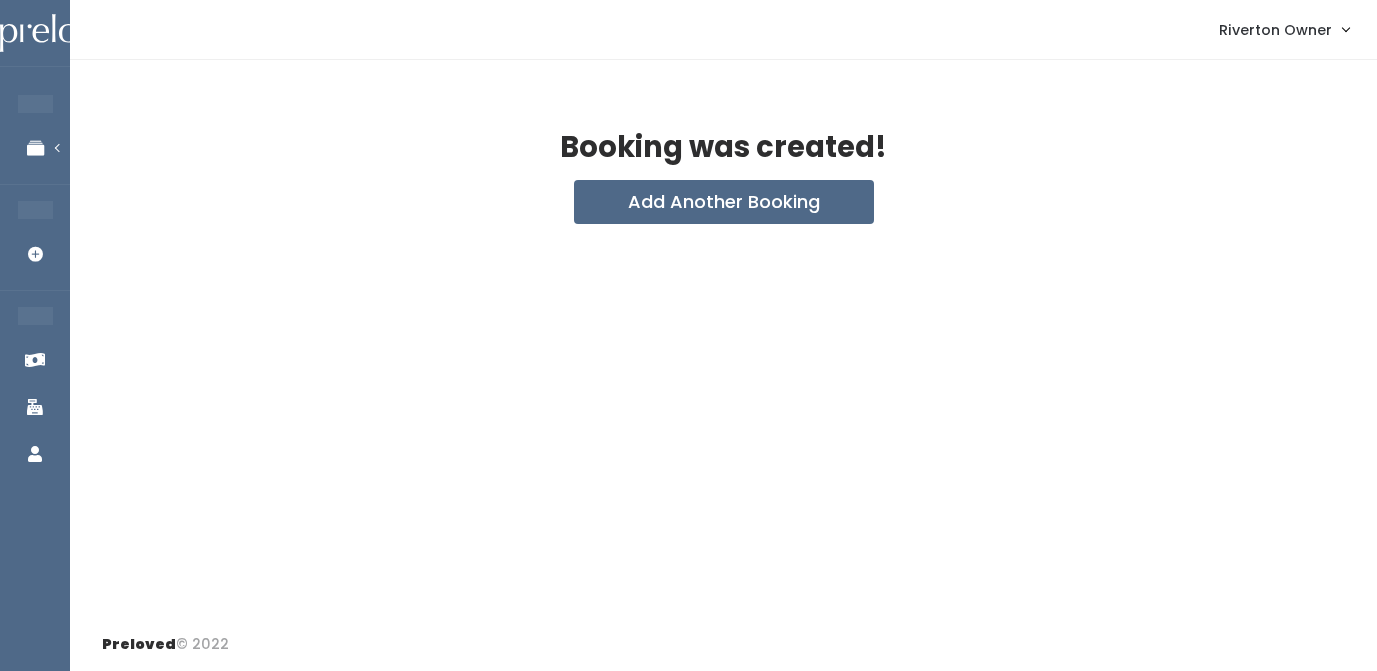 scroll, scrollTop: 0, scrollLeft: 0, axis: both 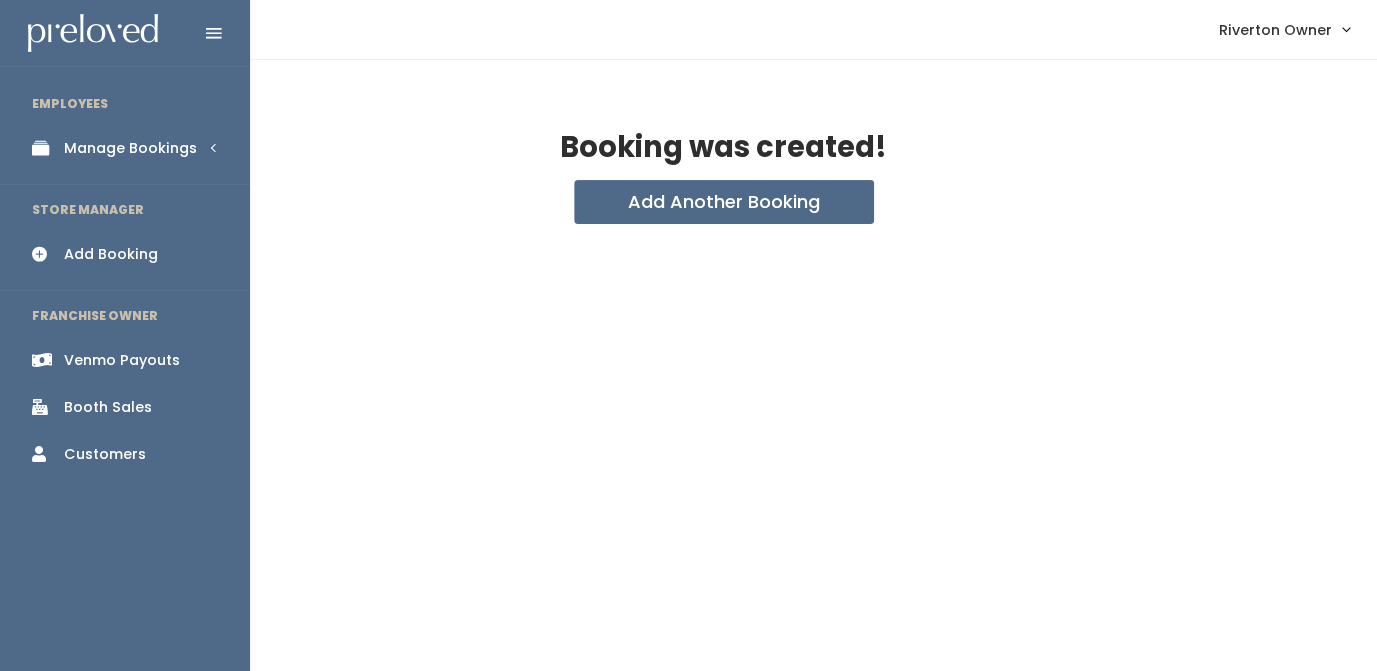 click at bounding box center [46, 148] 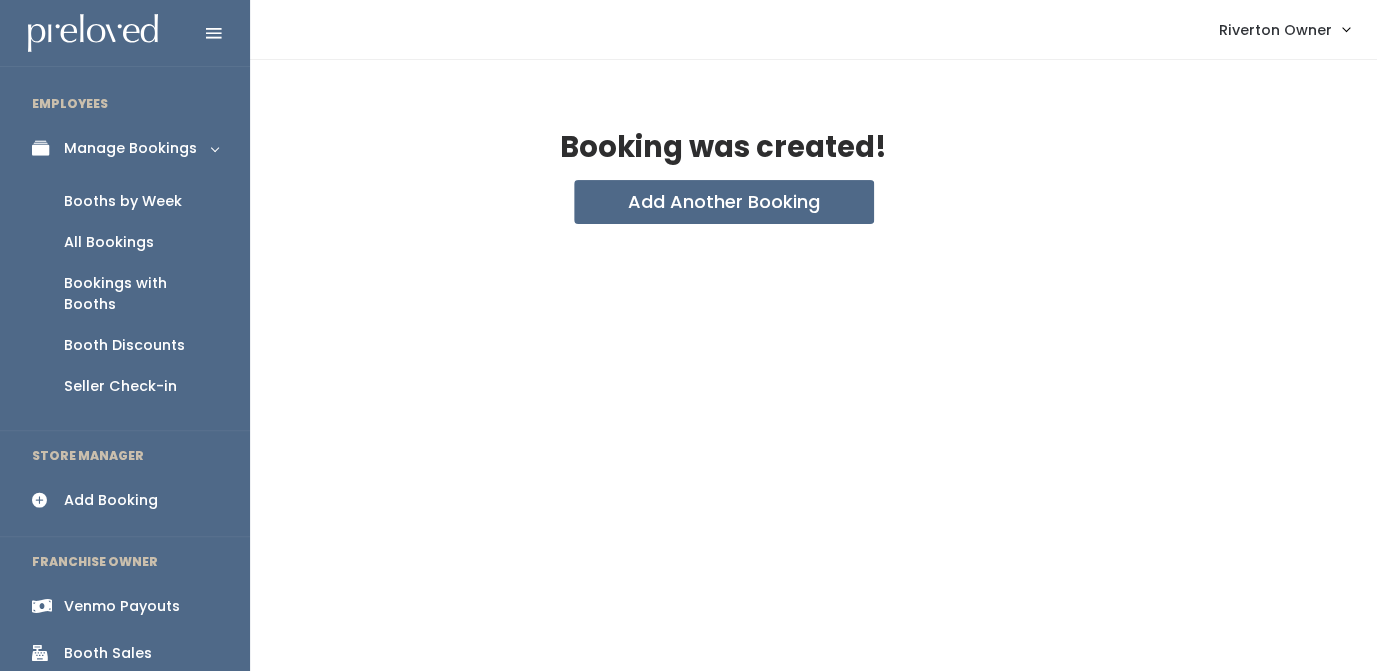 click on "Booths by Week" at bounding box center (123, 201) 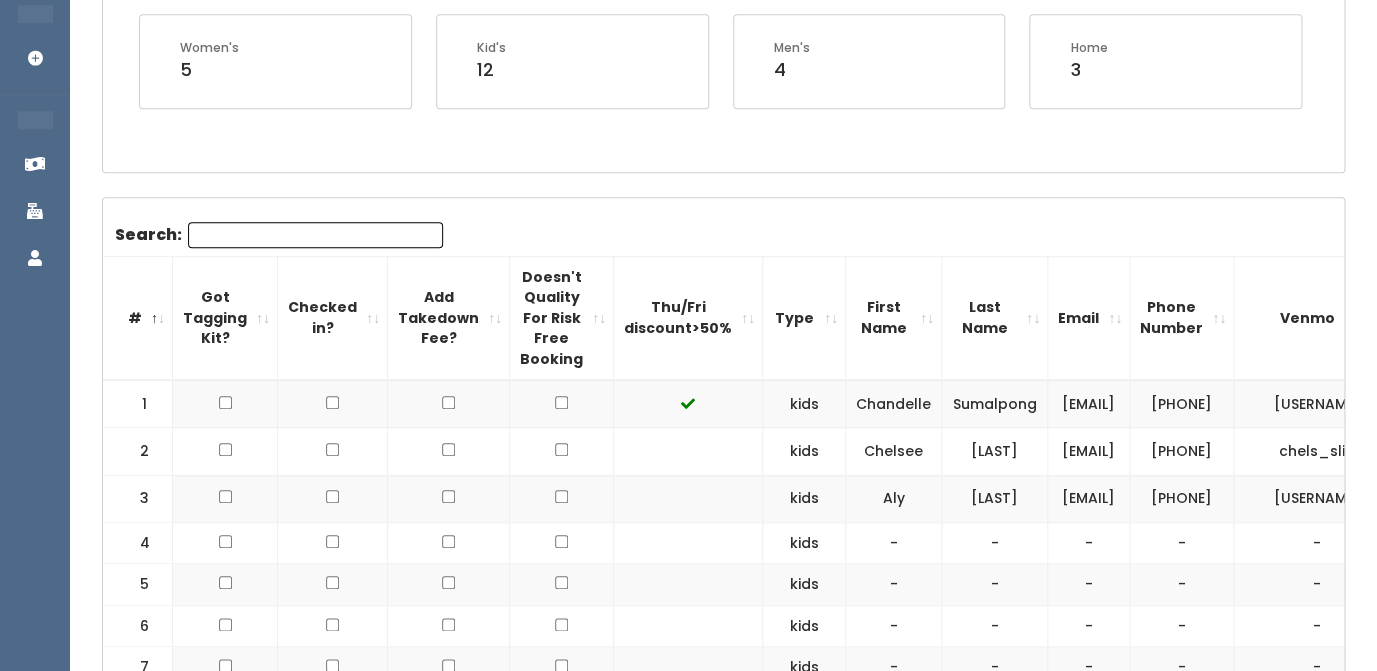 scroll, scrollTop: 275, scrollLeft: 0, axis: vertical 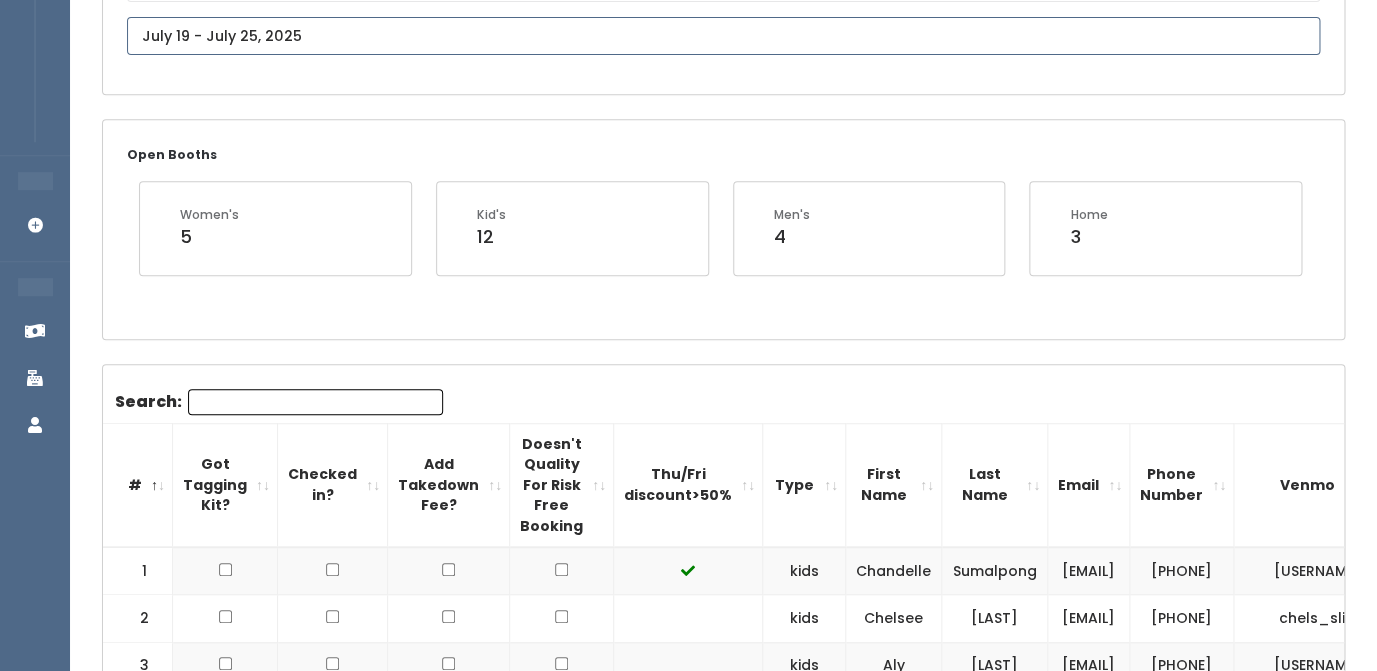 click at bounding box center (723, 36) 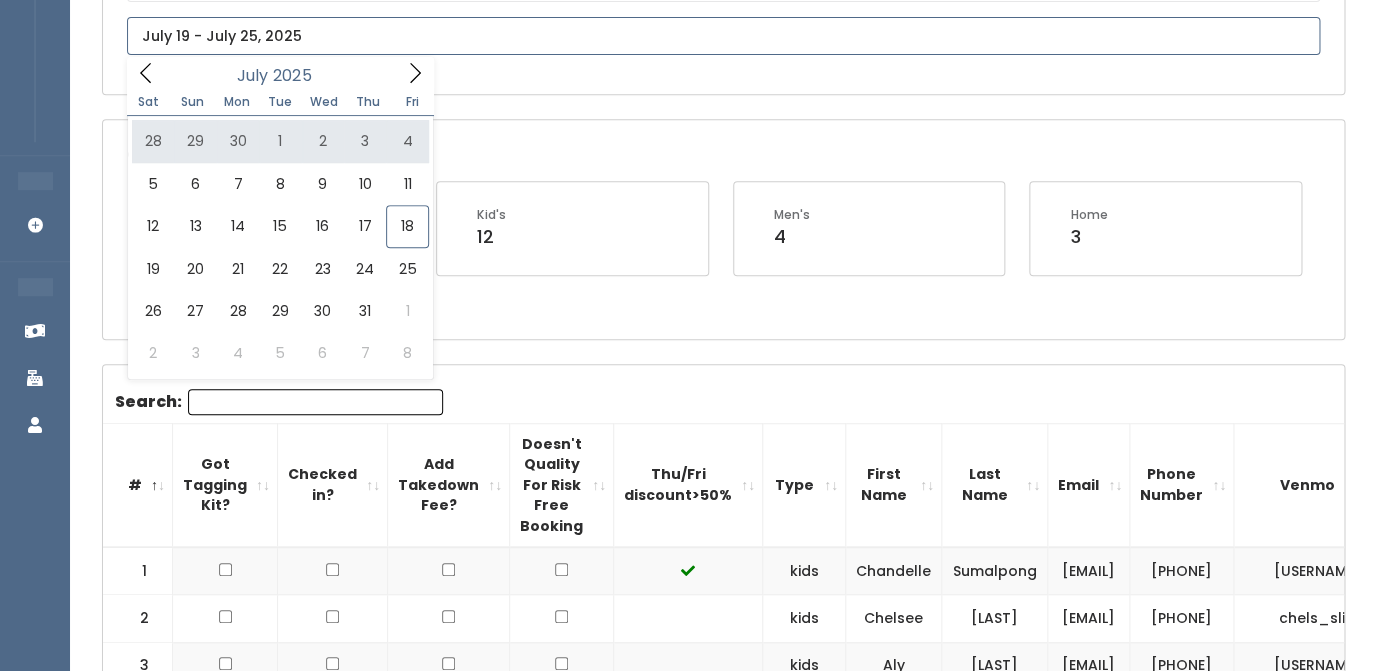 click 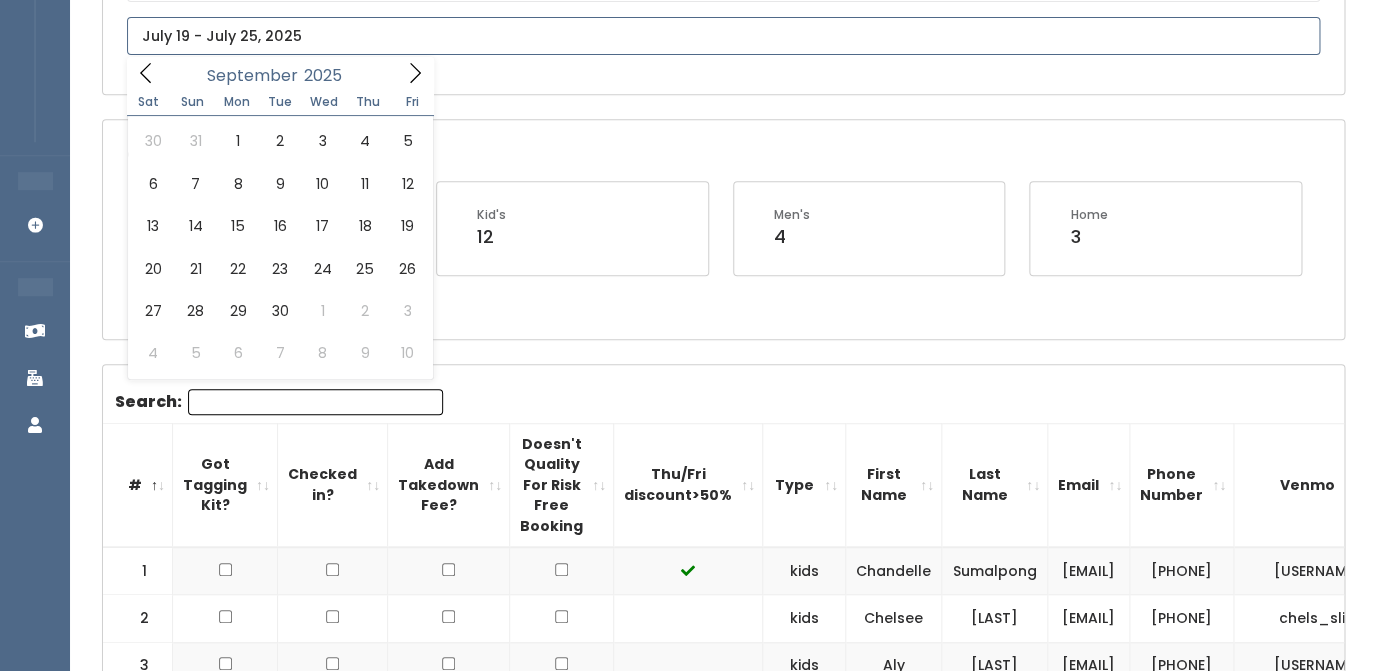 click 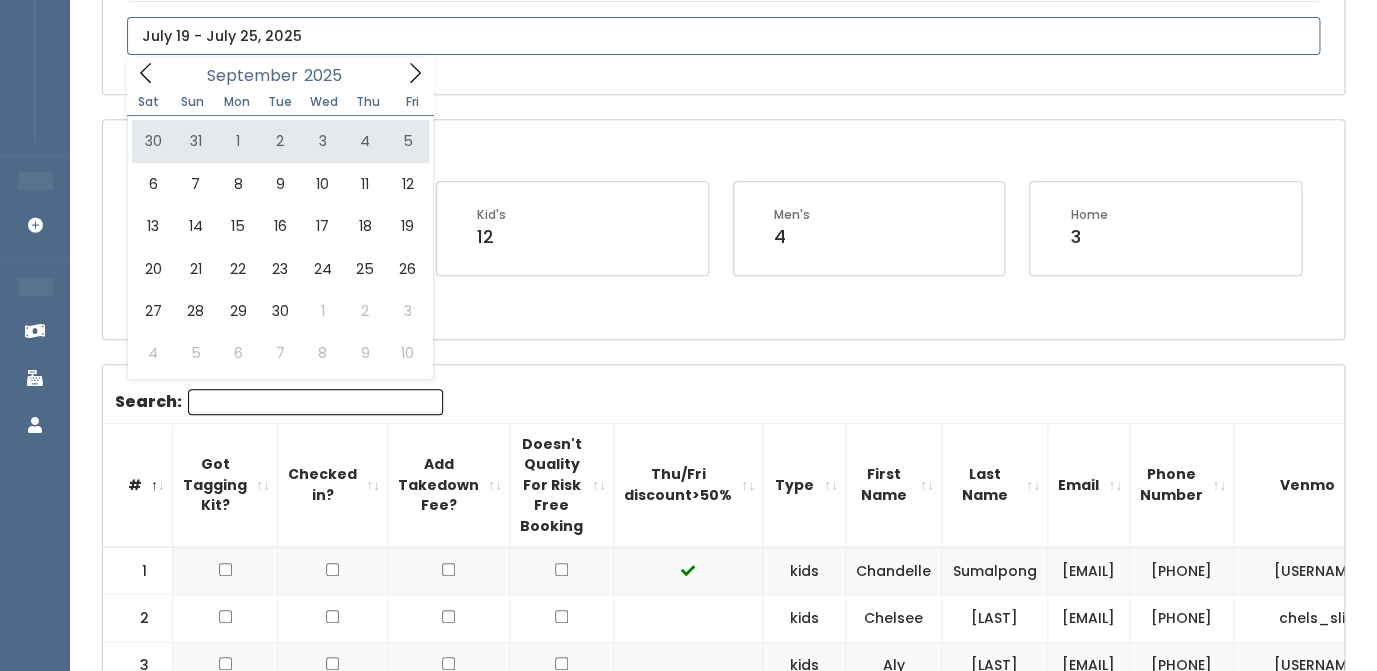 click 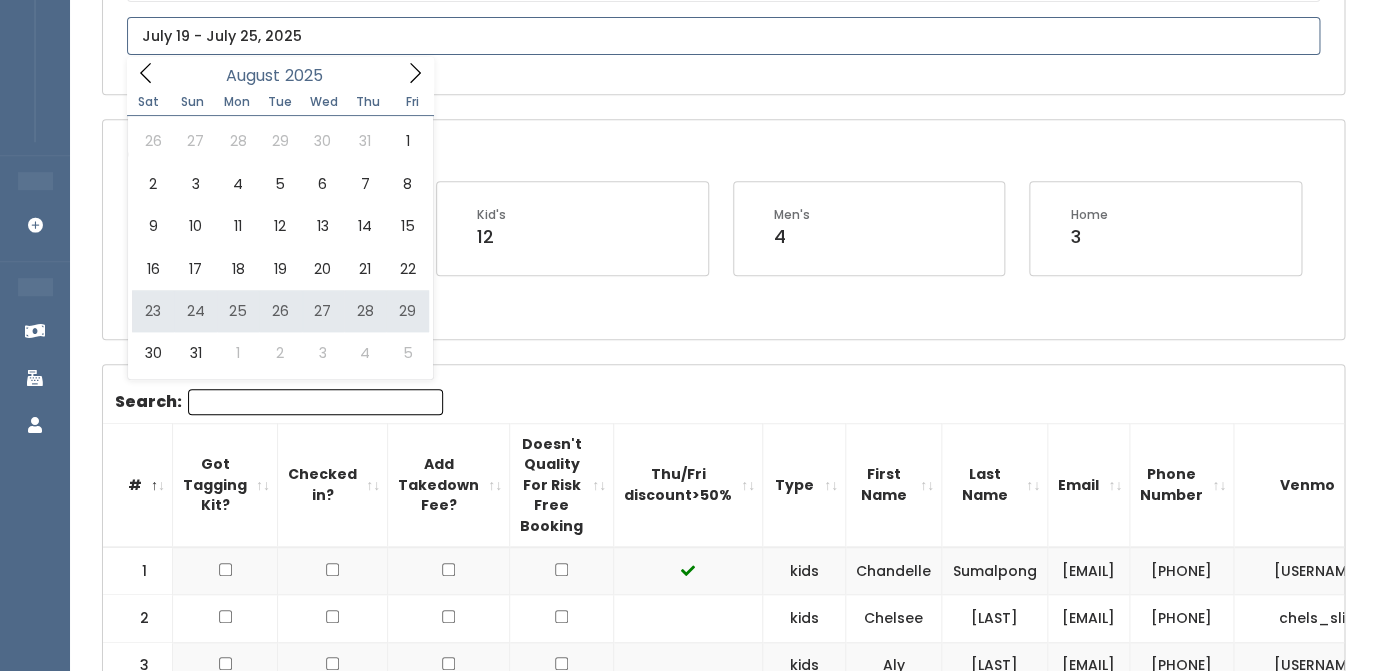 type on "August 23 to August 29" 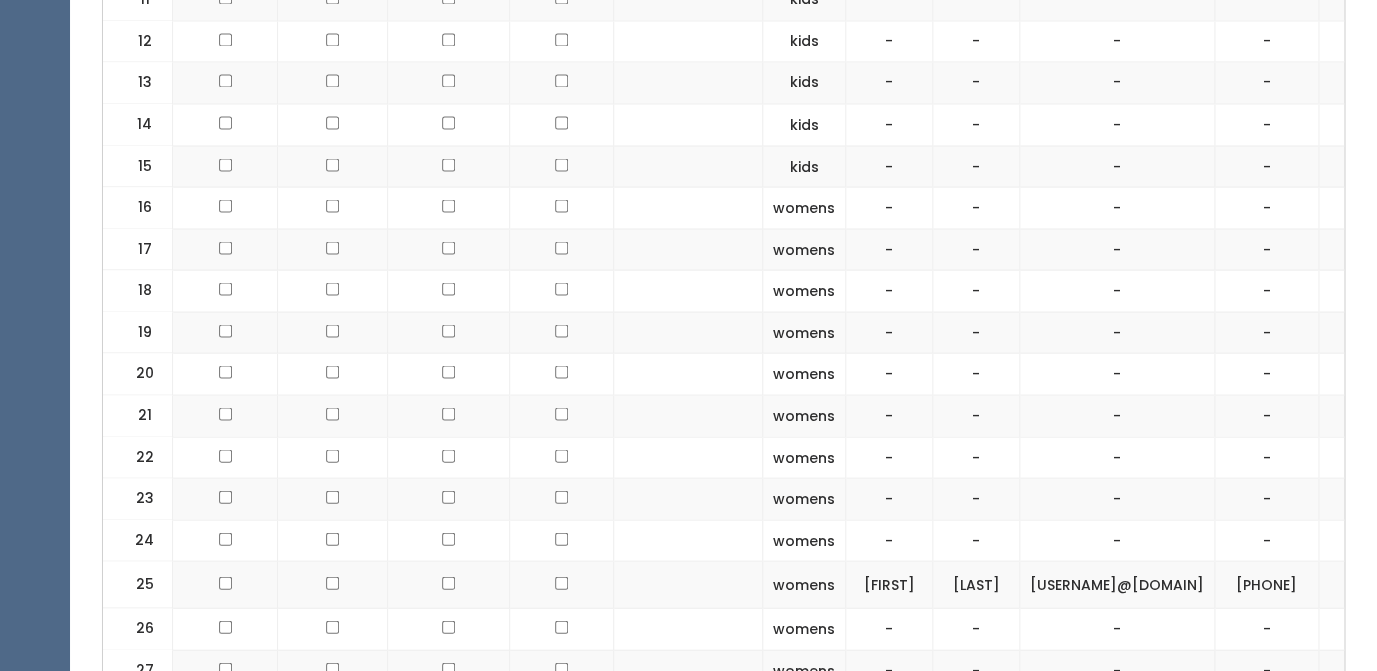 scroll, scrollTop: 1195, scrollLeft: 0, axis: vertical 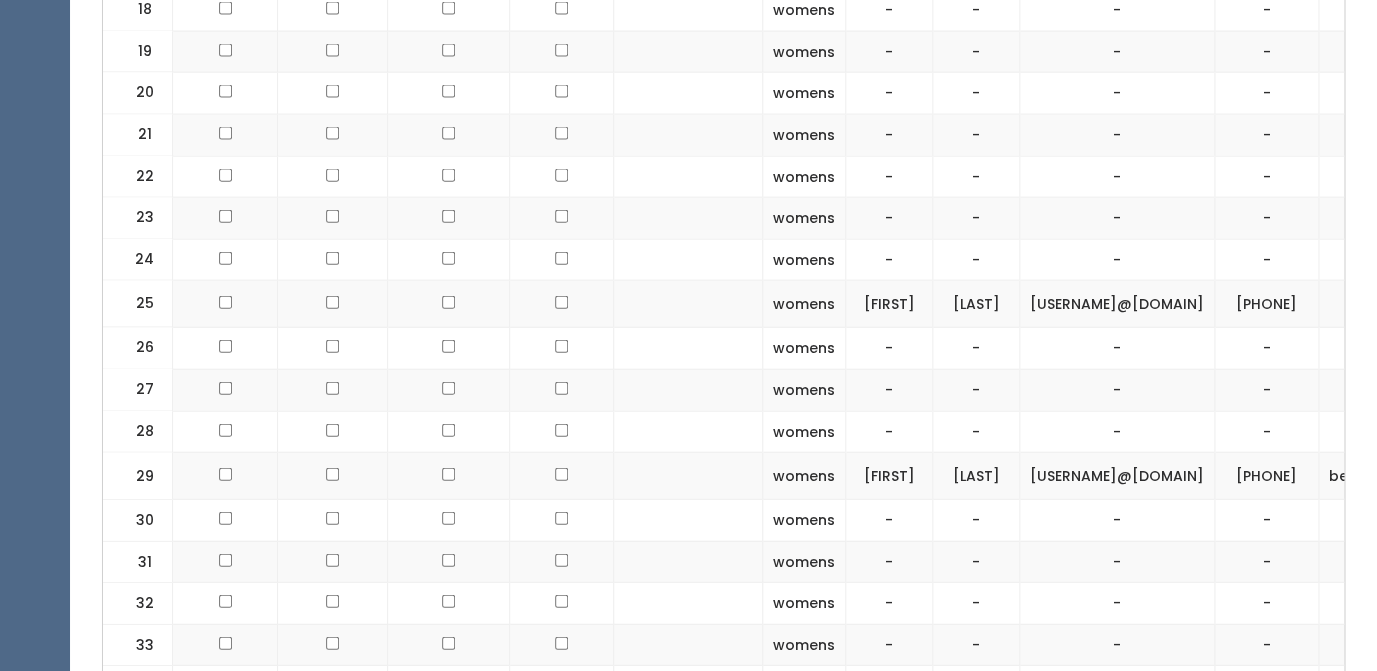click at bounding box center [561, -699] 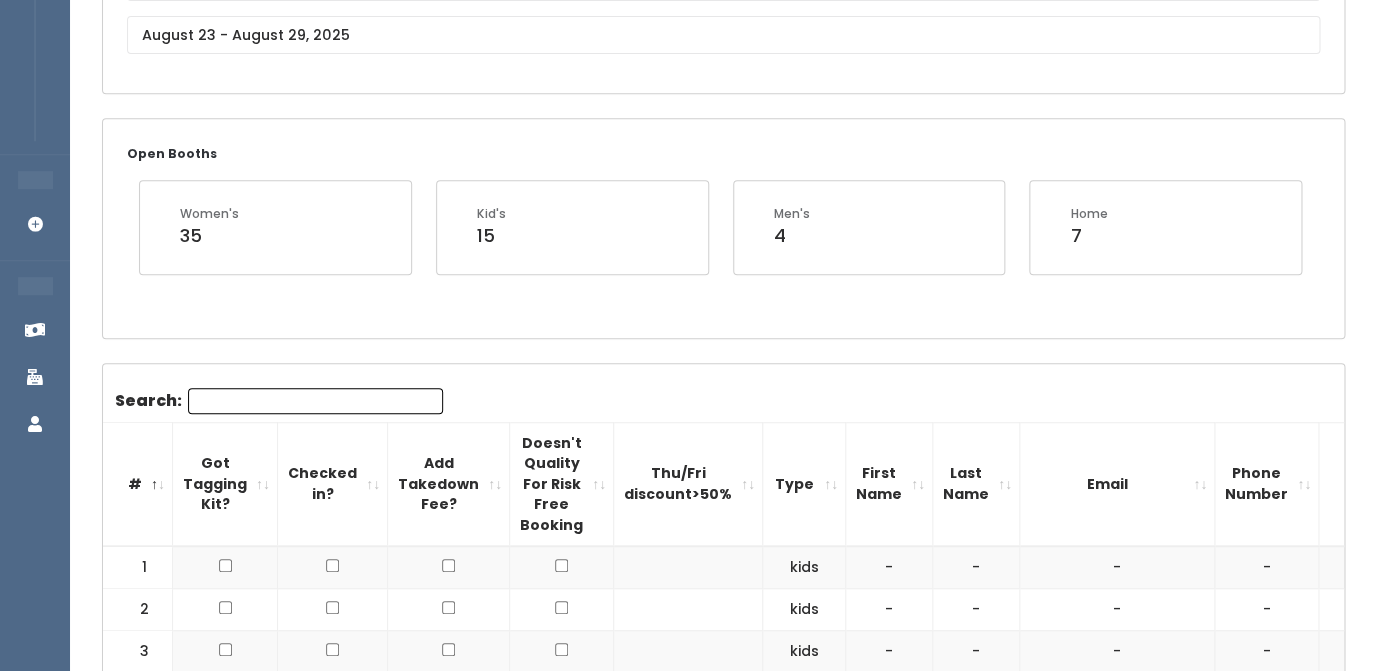 scroll, scrollTop: 0, scrollLeft: 0, axis: both 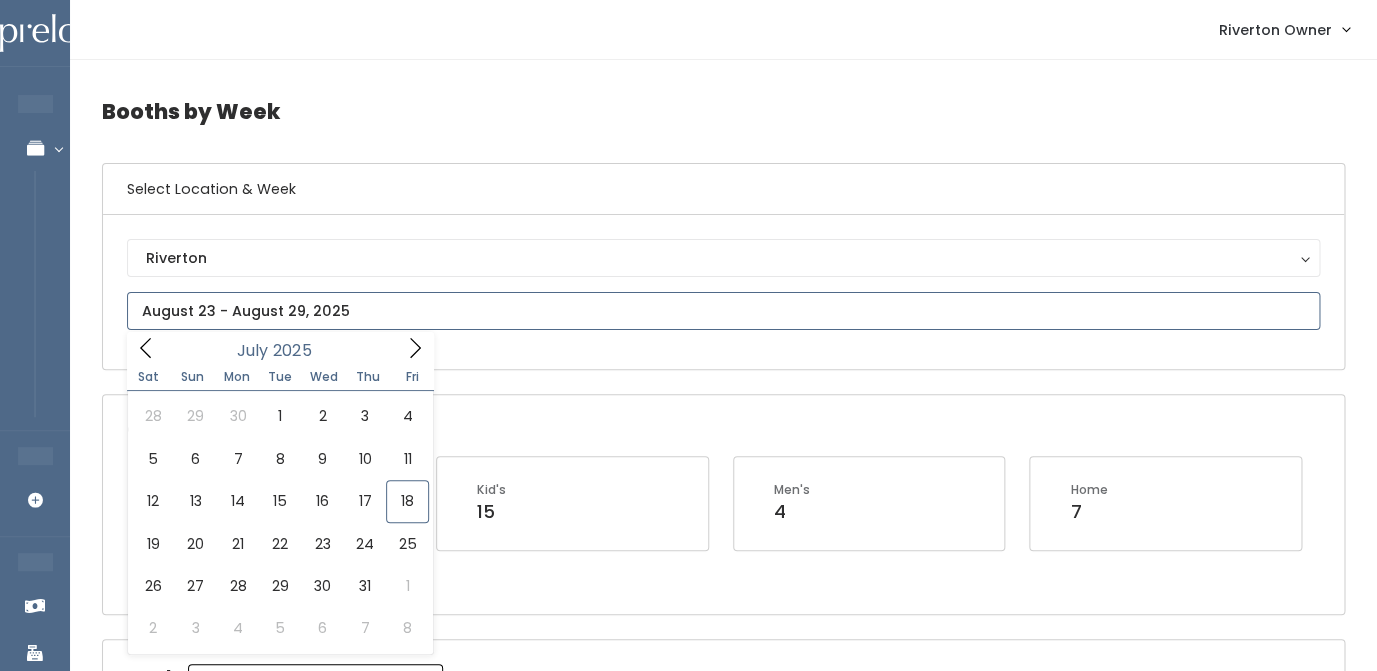 click at bounding box center [723, 311] 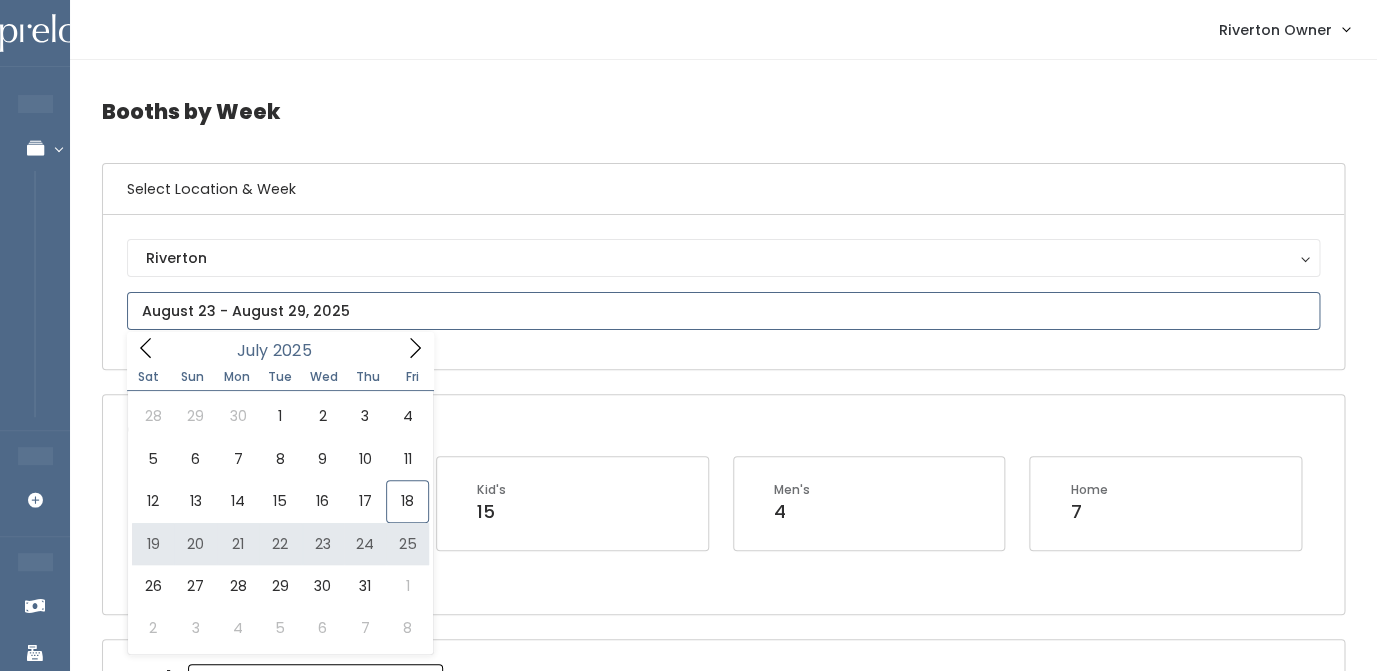 type on "[MONTH] [NUMBER] to [MONTH] [NUMBER]" 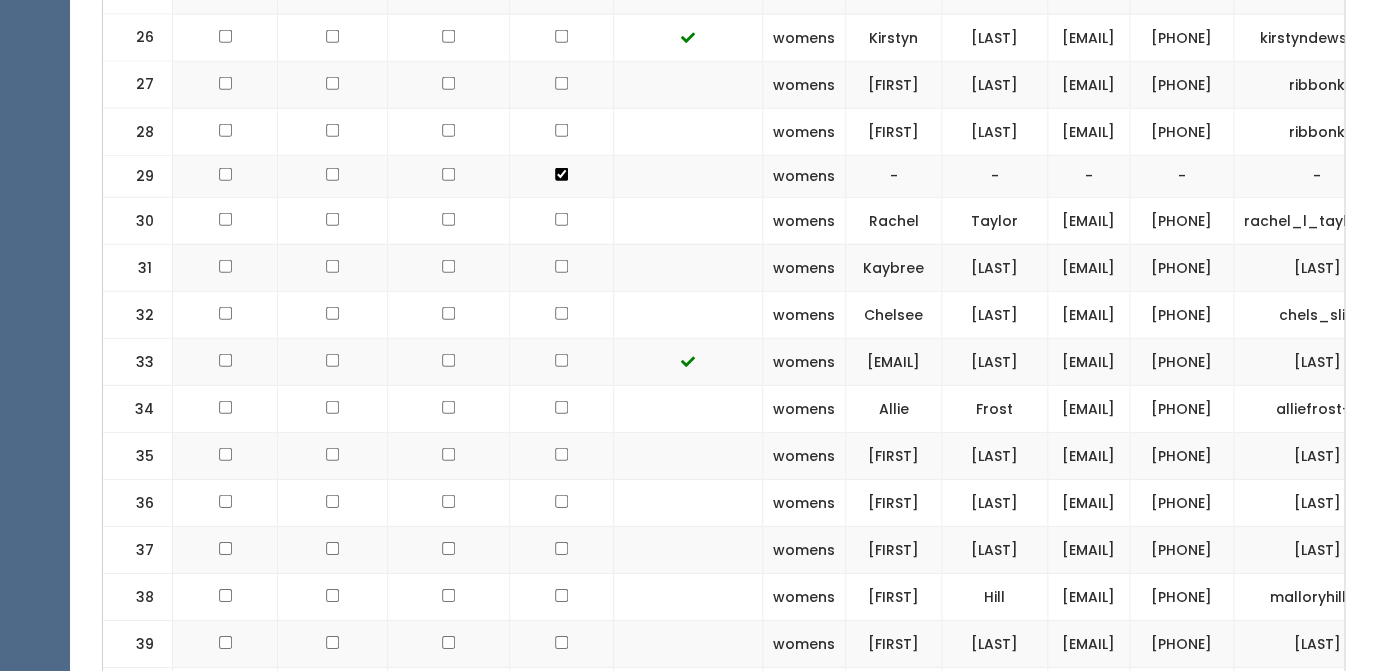 scroll, scrollTop: 2115, scrollLeft: 0, axis: vertical 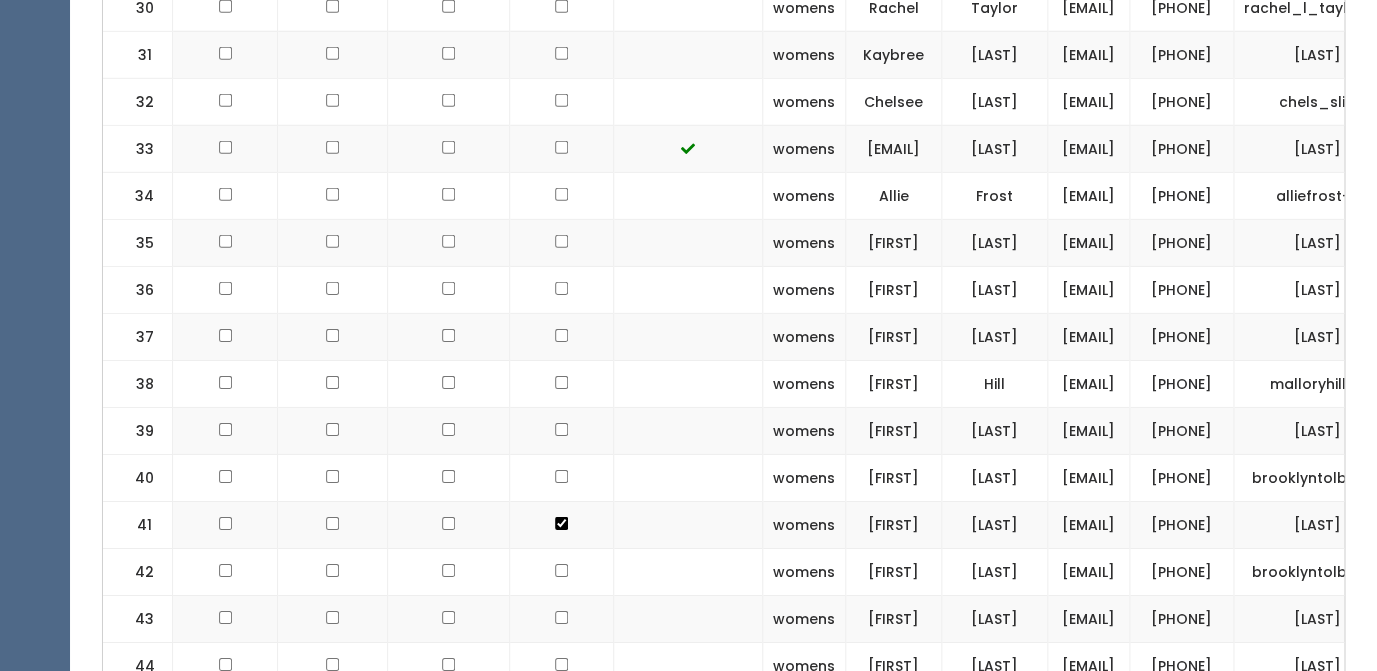 click at bounding box center (561, -1271) 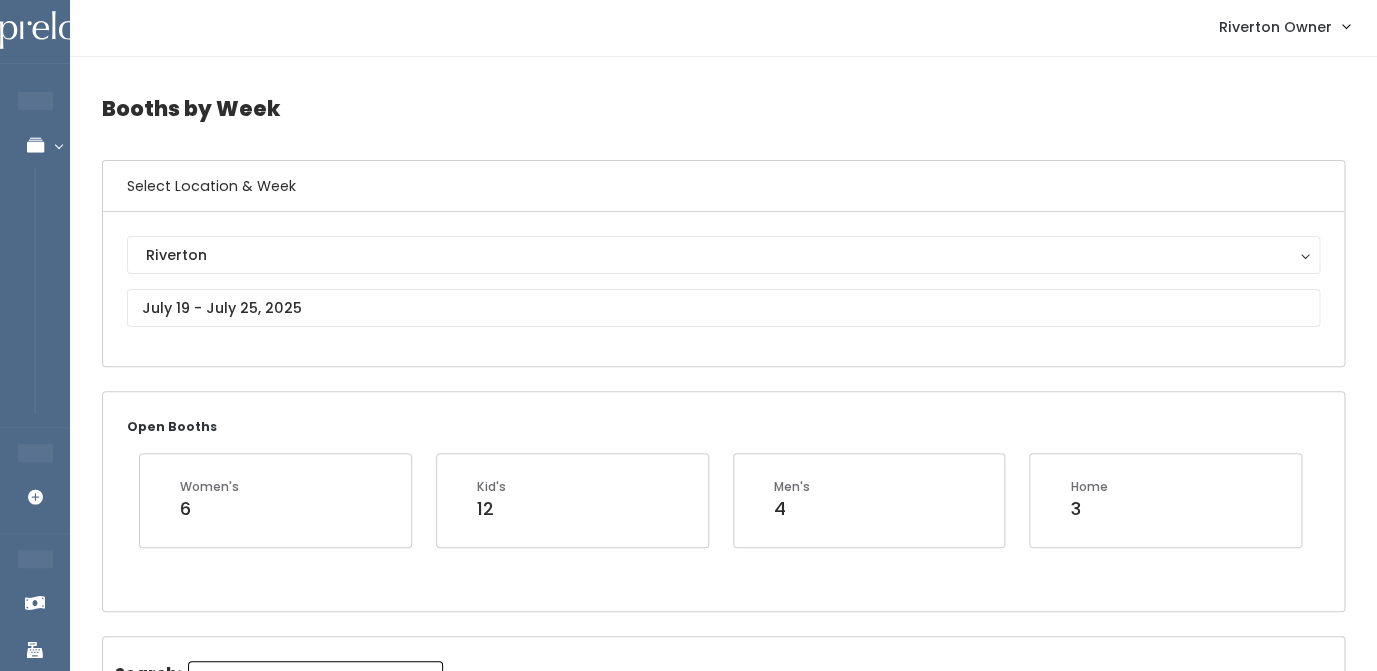 scroll, scrollTop: 0, scrollLeft: 0, axis: both 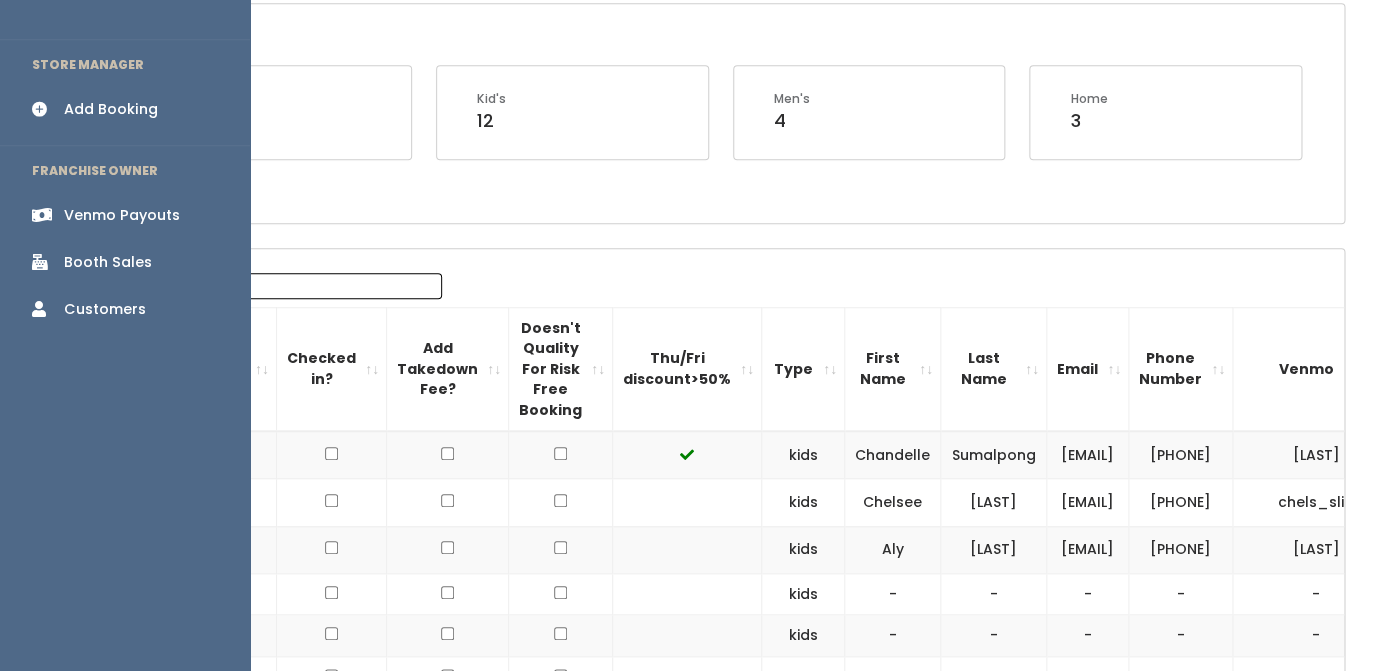 click on "Add Booking" at bounding box center [111, 109] 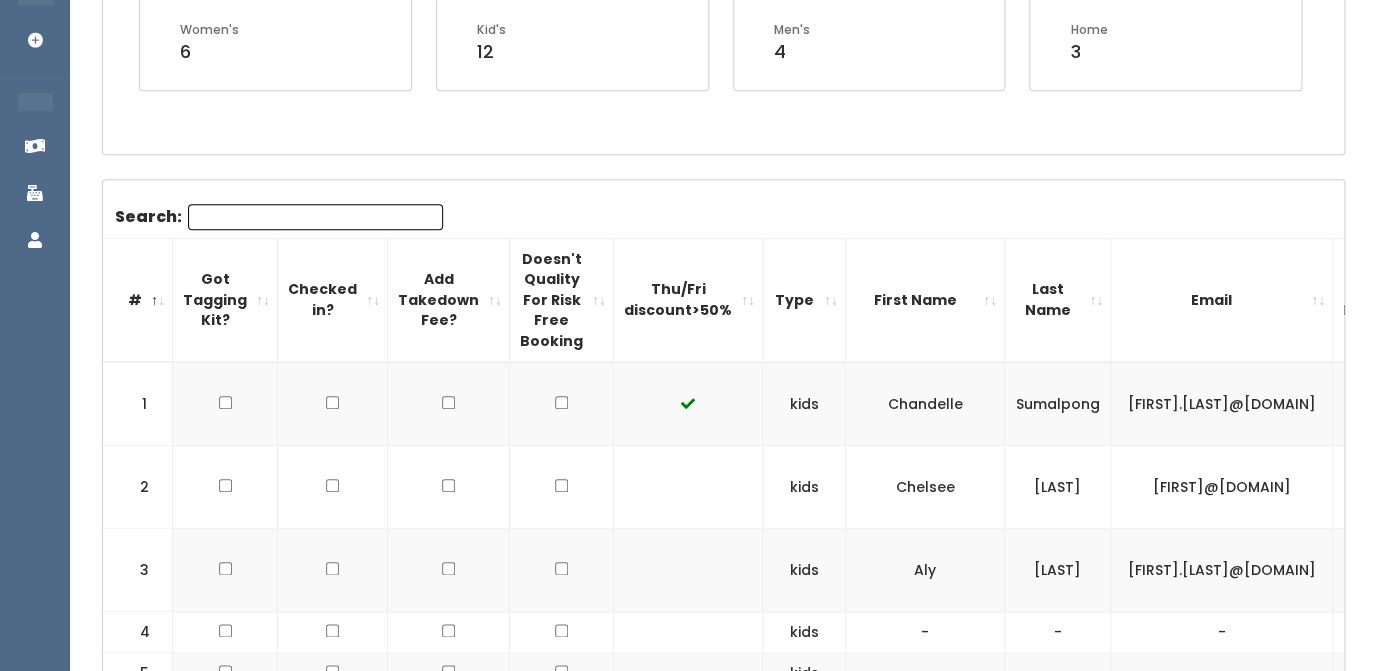 scroll, scrollTop: 518, scrollLeft: 0, axis: vertical 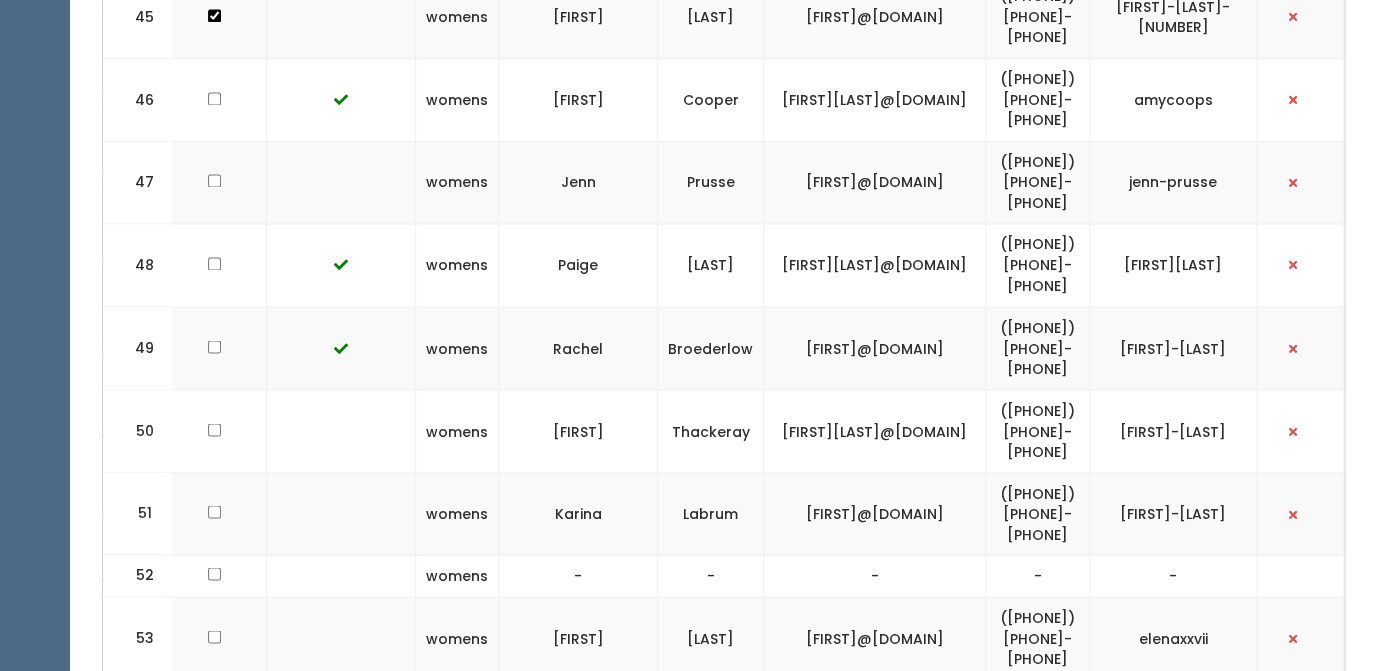 drag, startPoint x: 135, startPoint y: 325, endPoint x: 1286, endPoint y: 517, distance: 1166.904 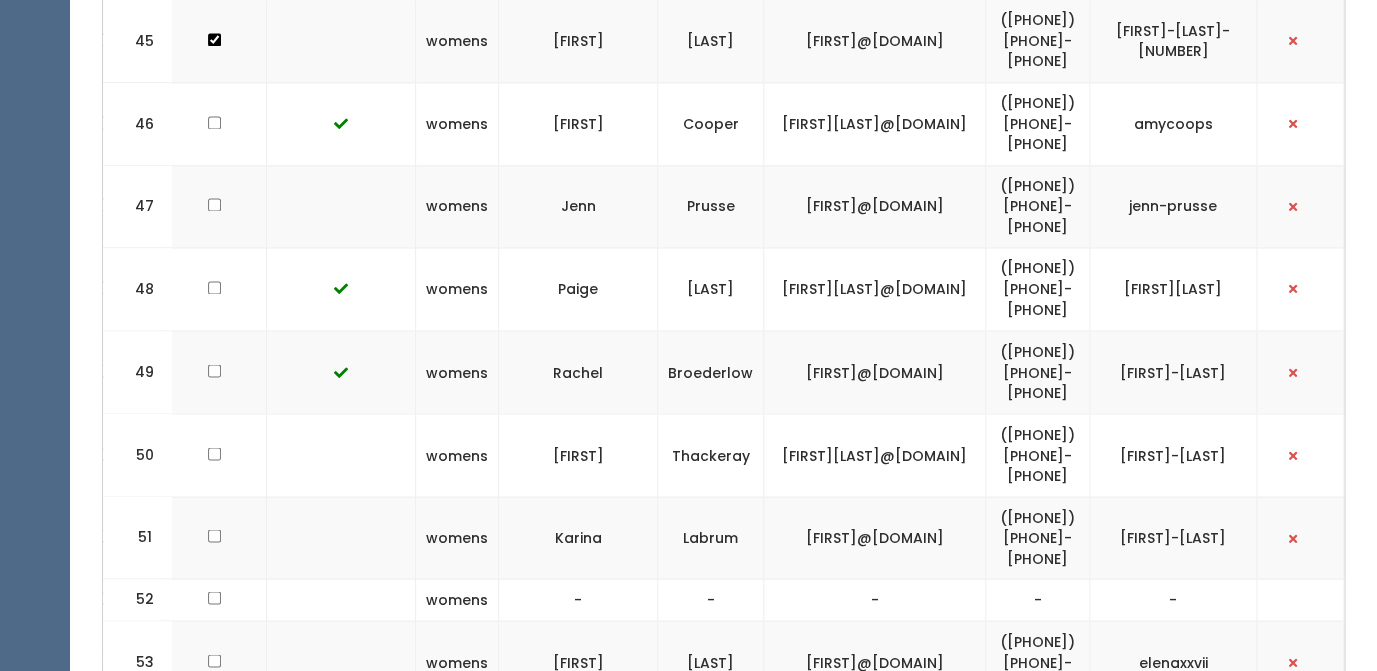 click at bounding box center [341, 952] 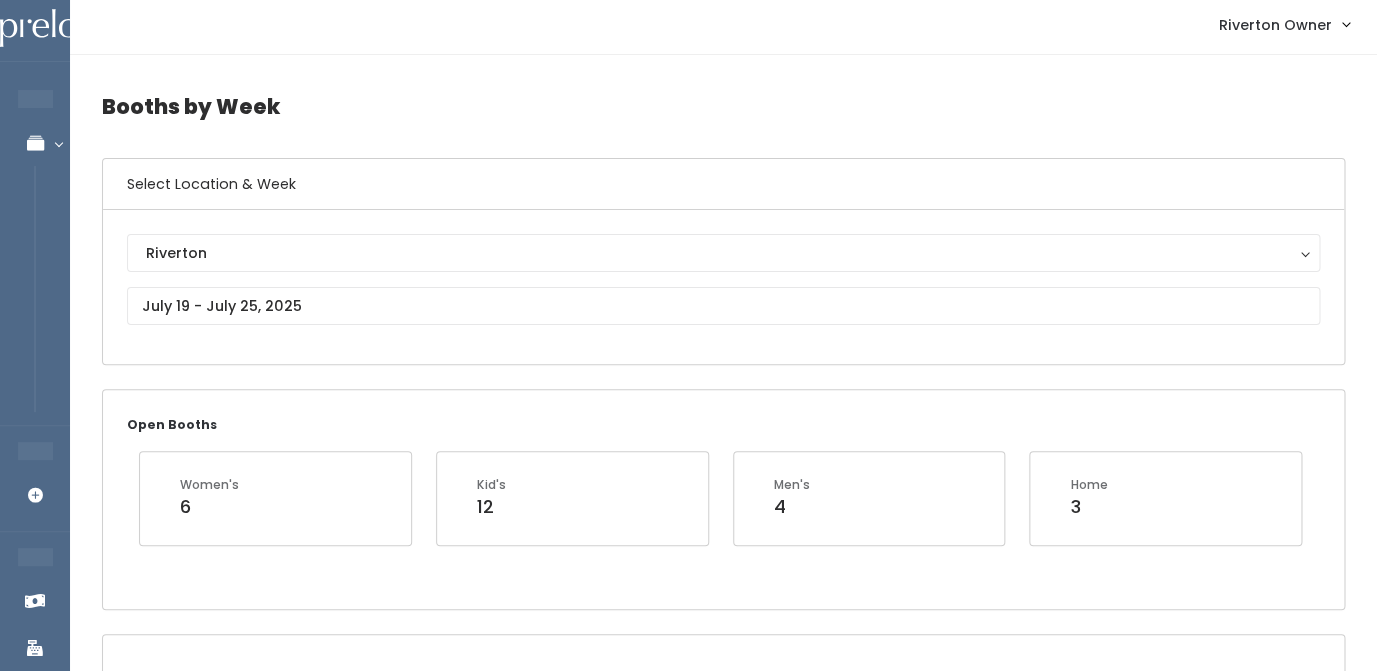 scroll, scrollTop: 0, scrollLeft: 0, axis: both 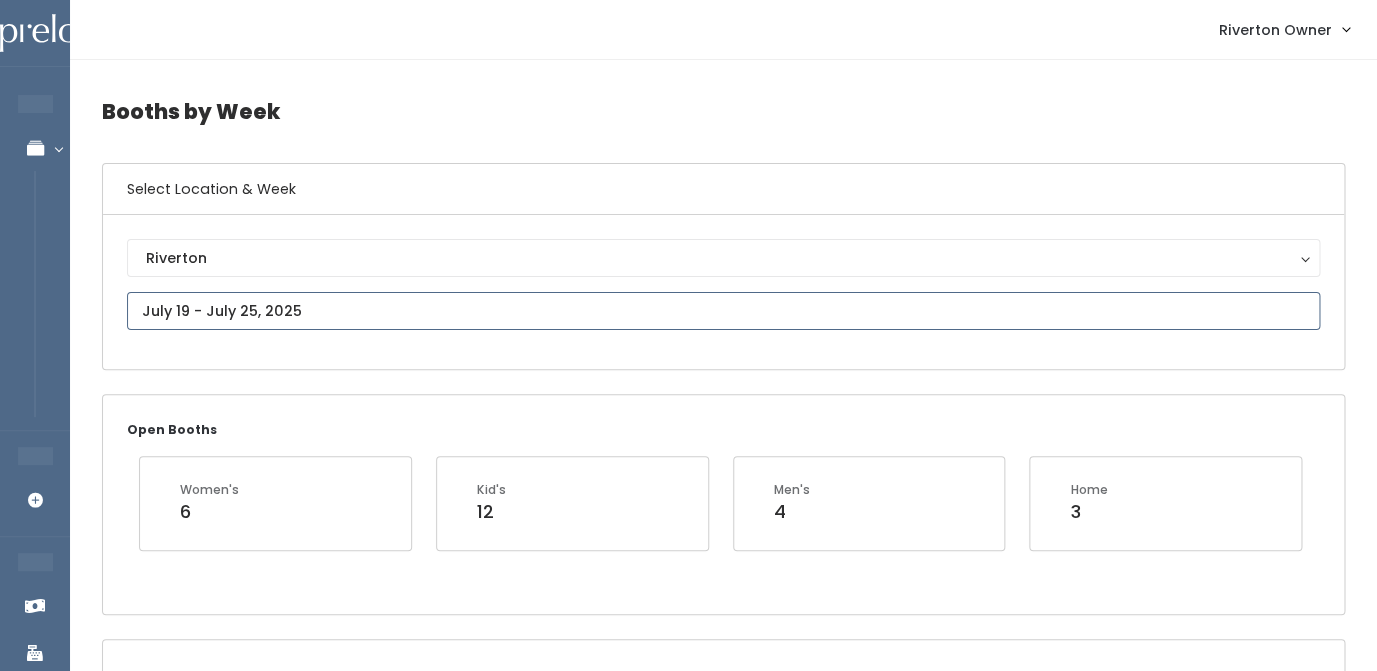 click at bounding box center (723, 311) 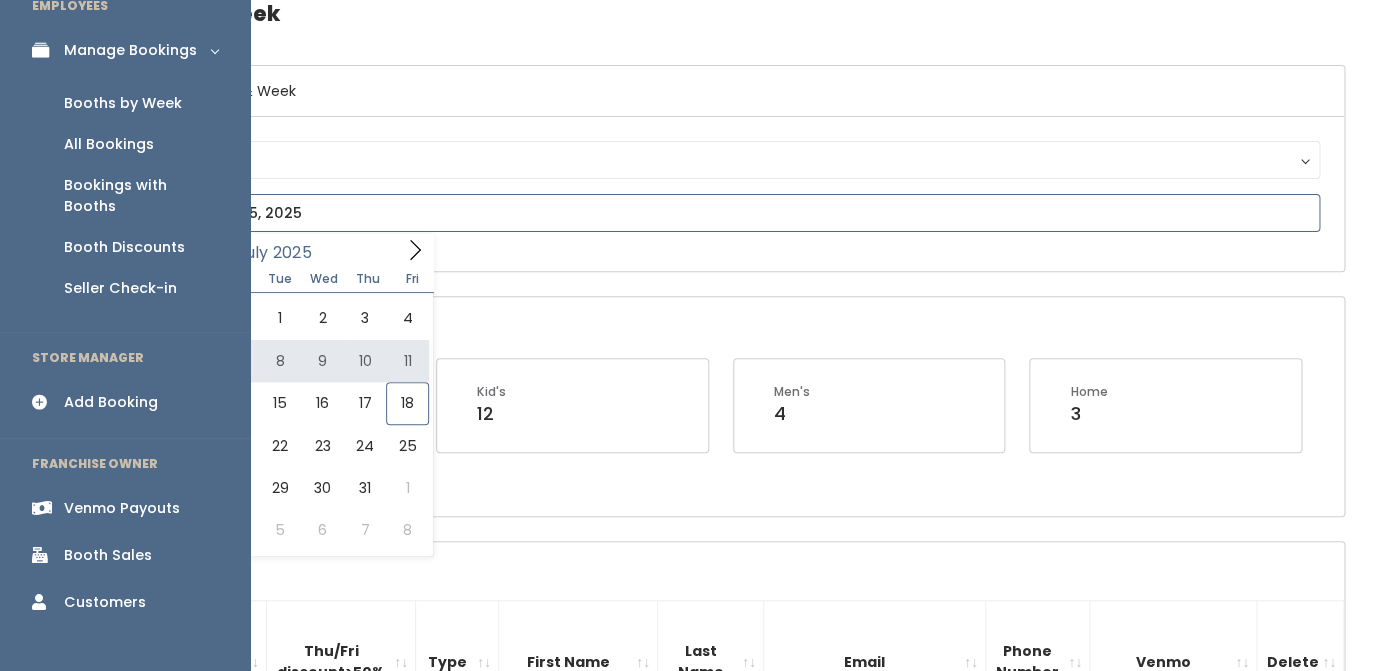 scroll, scrollTop: 105, scrollLeft: 0, axis: vertical 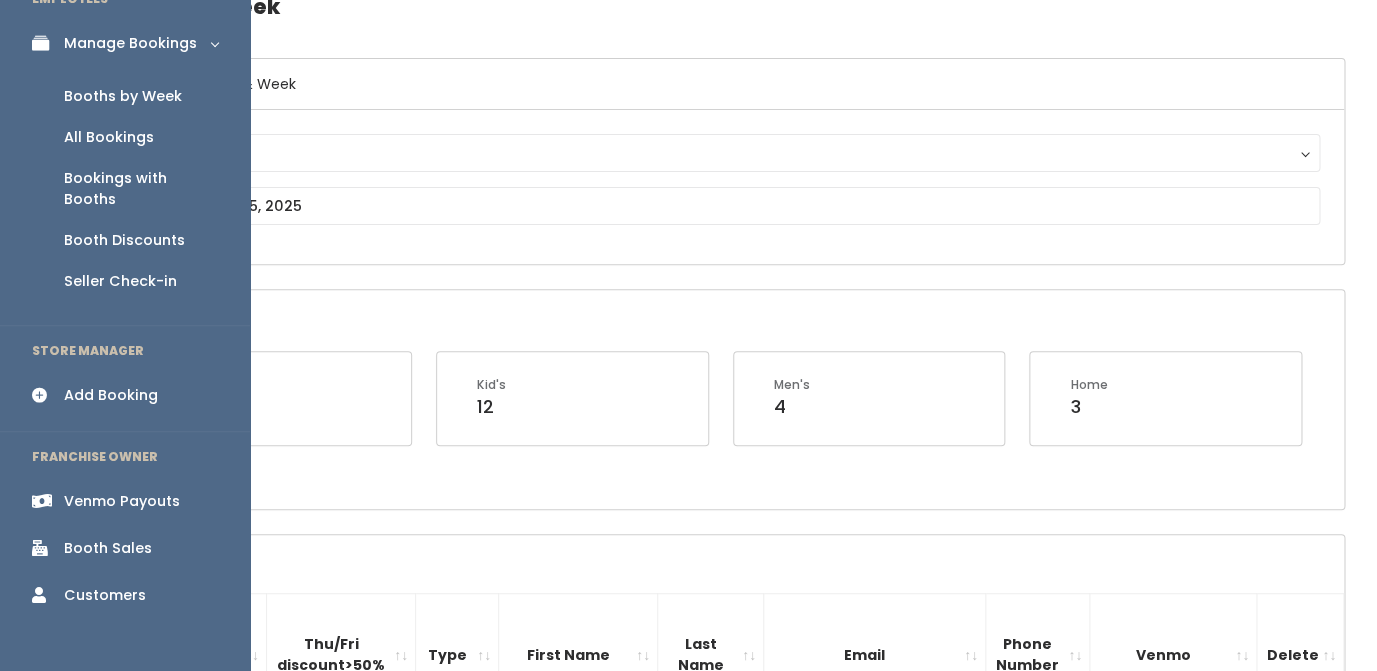 click on "Booth Sales" at bounding box center (108, 548) 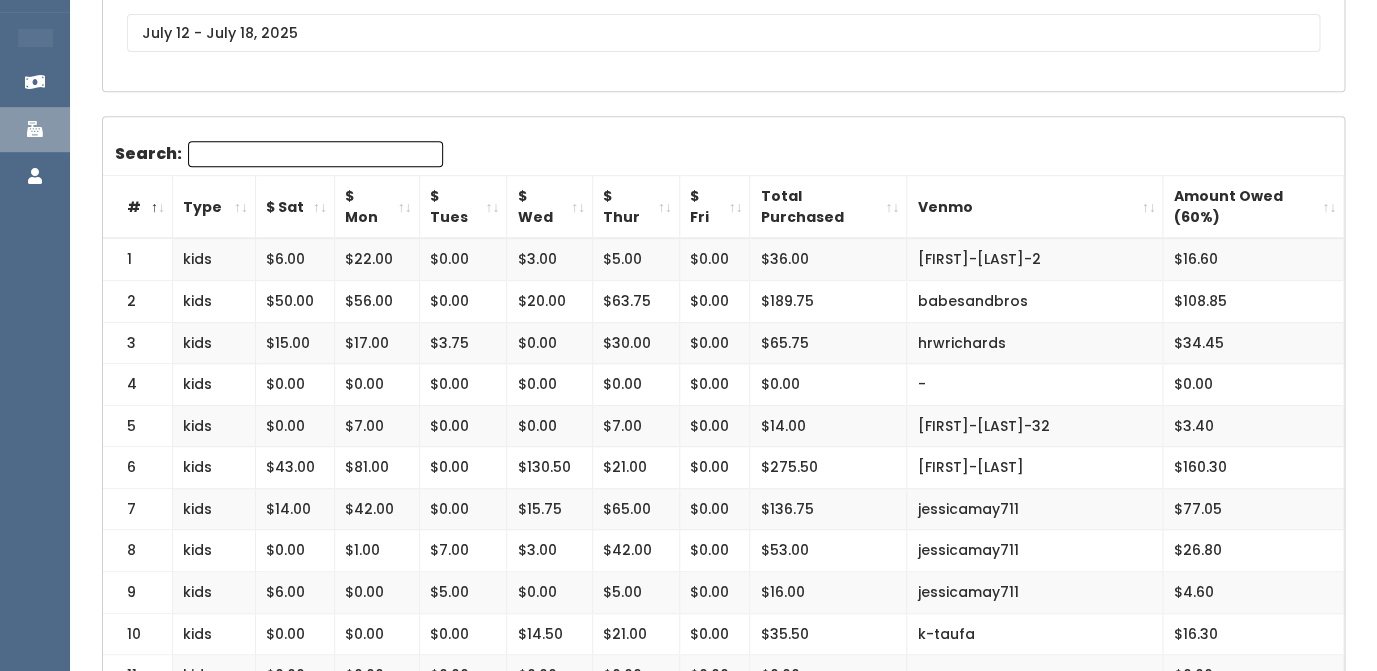 scroll, scrollTop: 279, scrollLeft: 0, axis: vertical 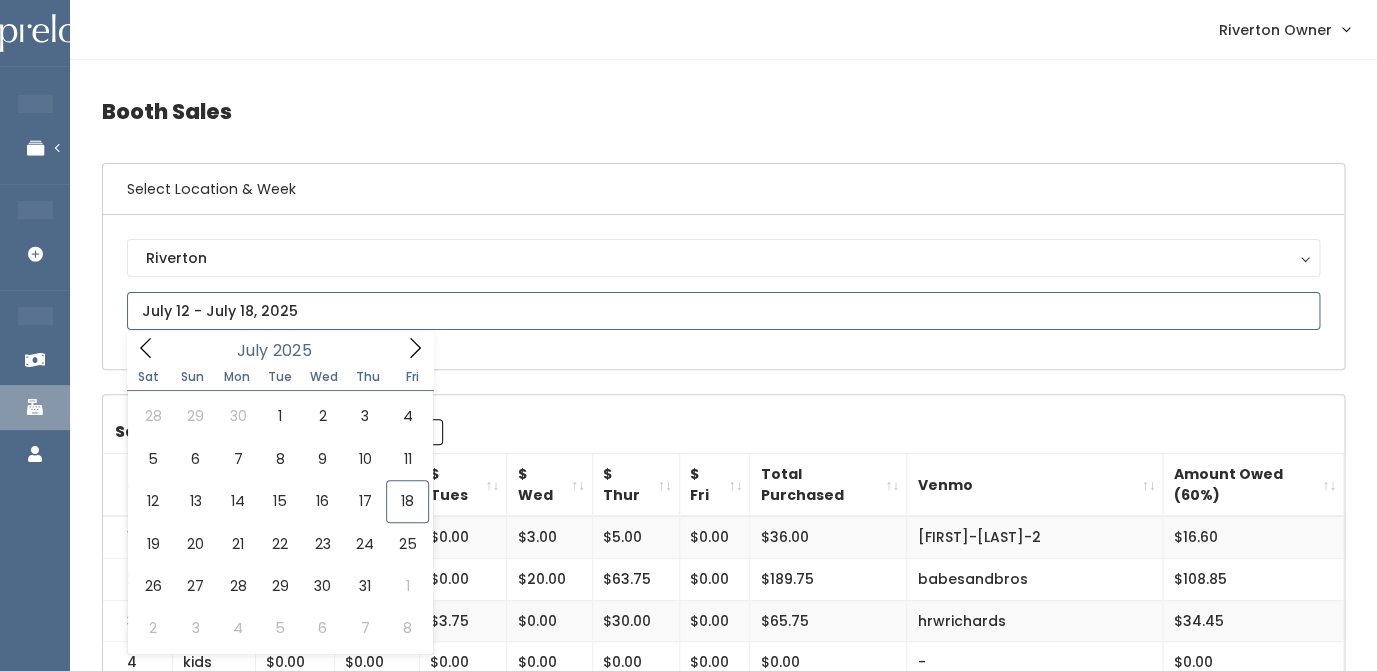 click at bounding box center [723, 311] 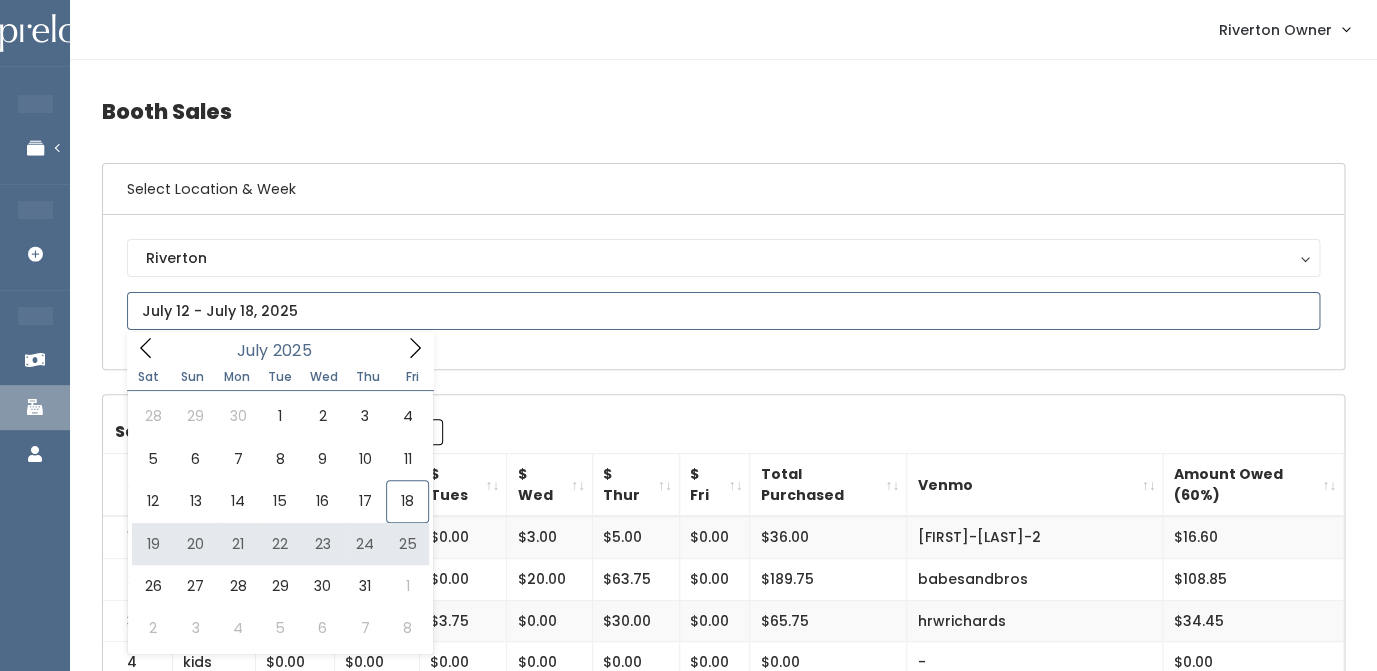 type on "July 19 to July 25" 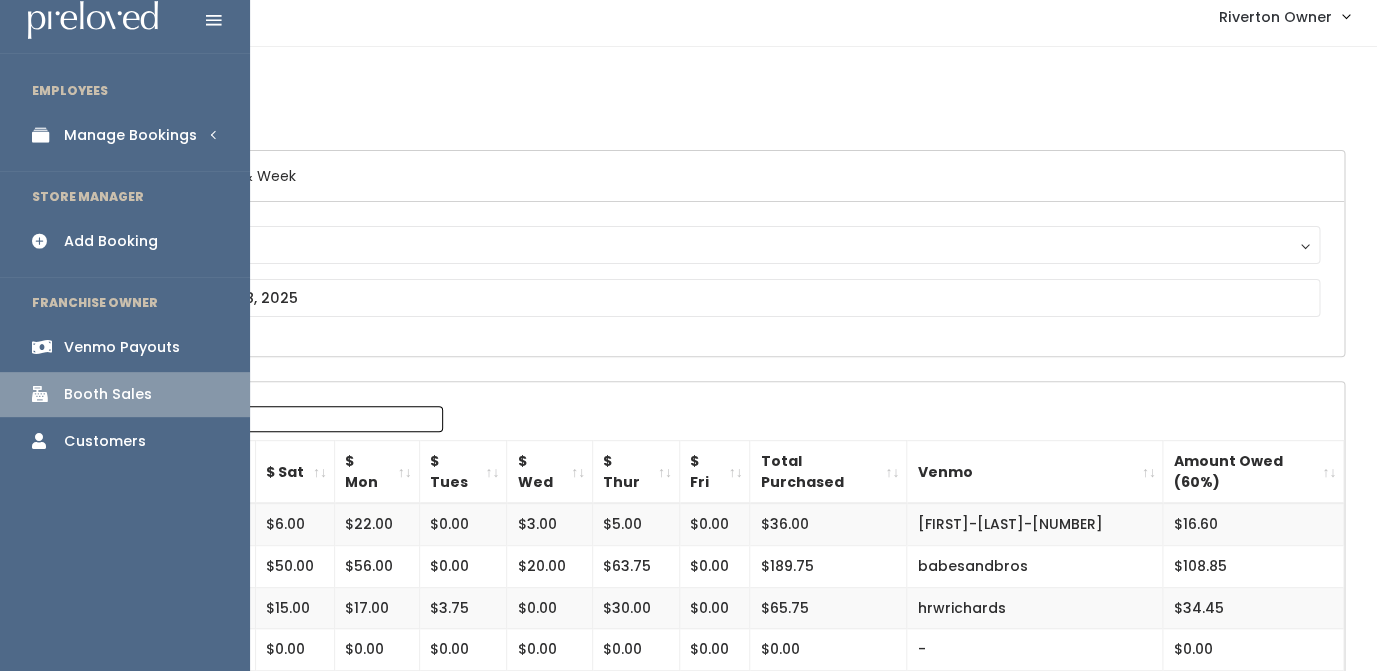 scroll, scrollTop: 0, scrollLeft: 0, axis: both 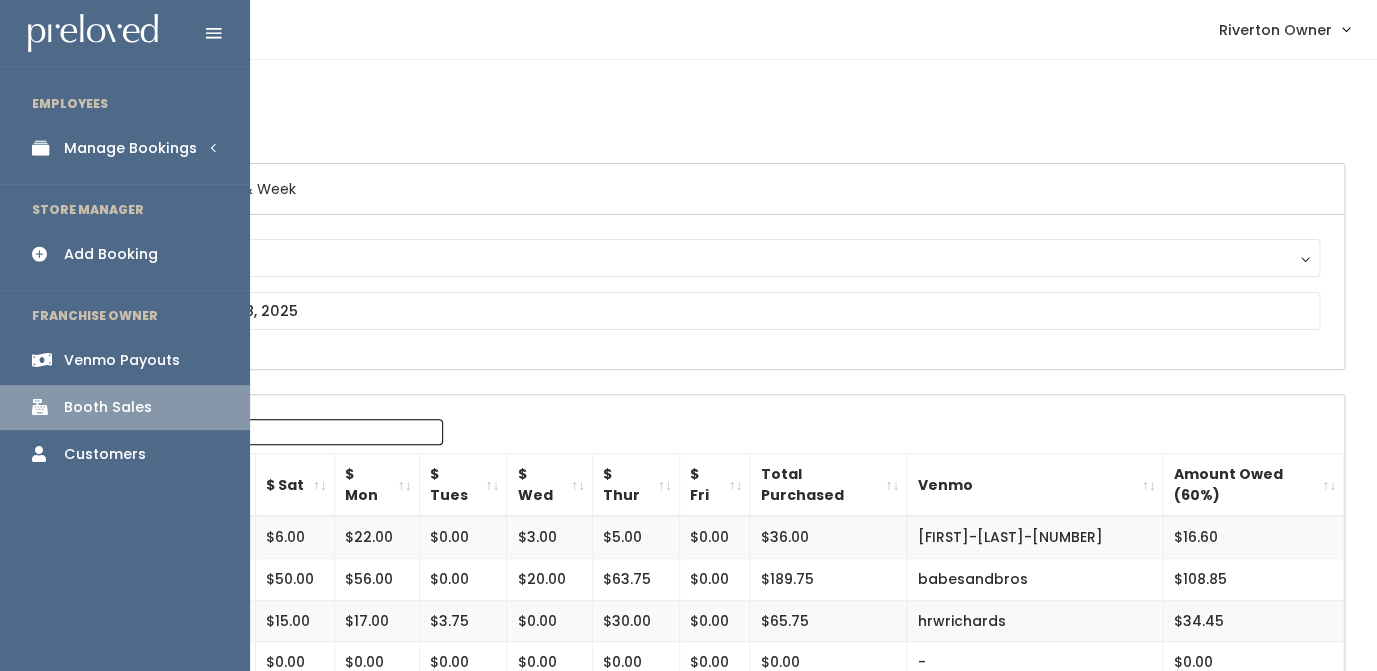 click on "Manage Bookings" at bounding box center (130, 148) 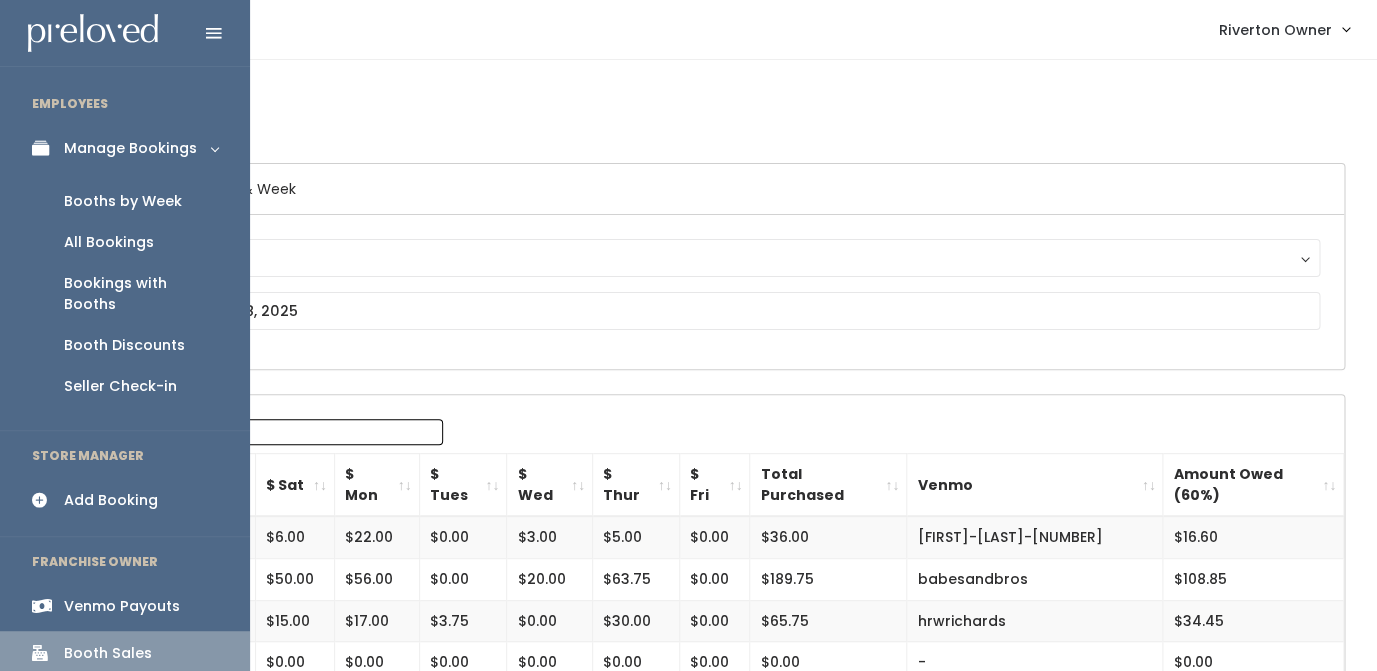 click on "Booths by Week" at bounding box center [123, 201] 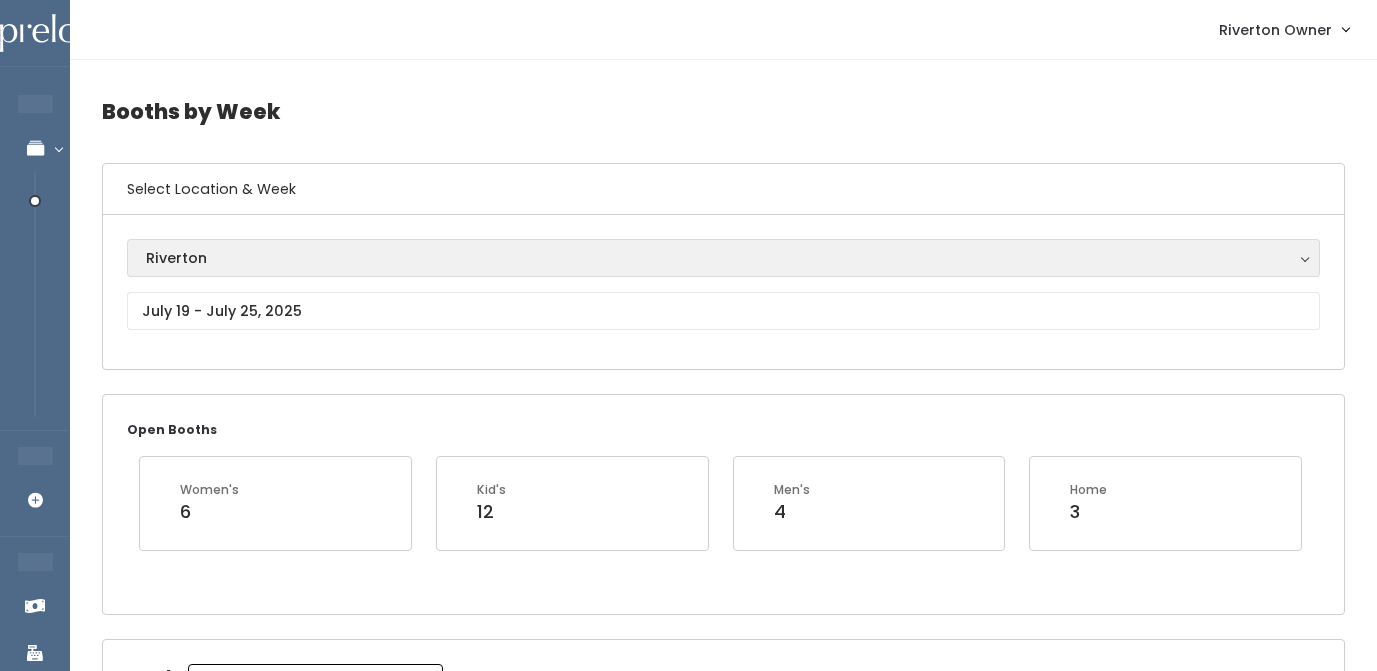 scroll, scrollTop: 0, scrollLeft: 0, axis: both 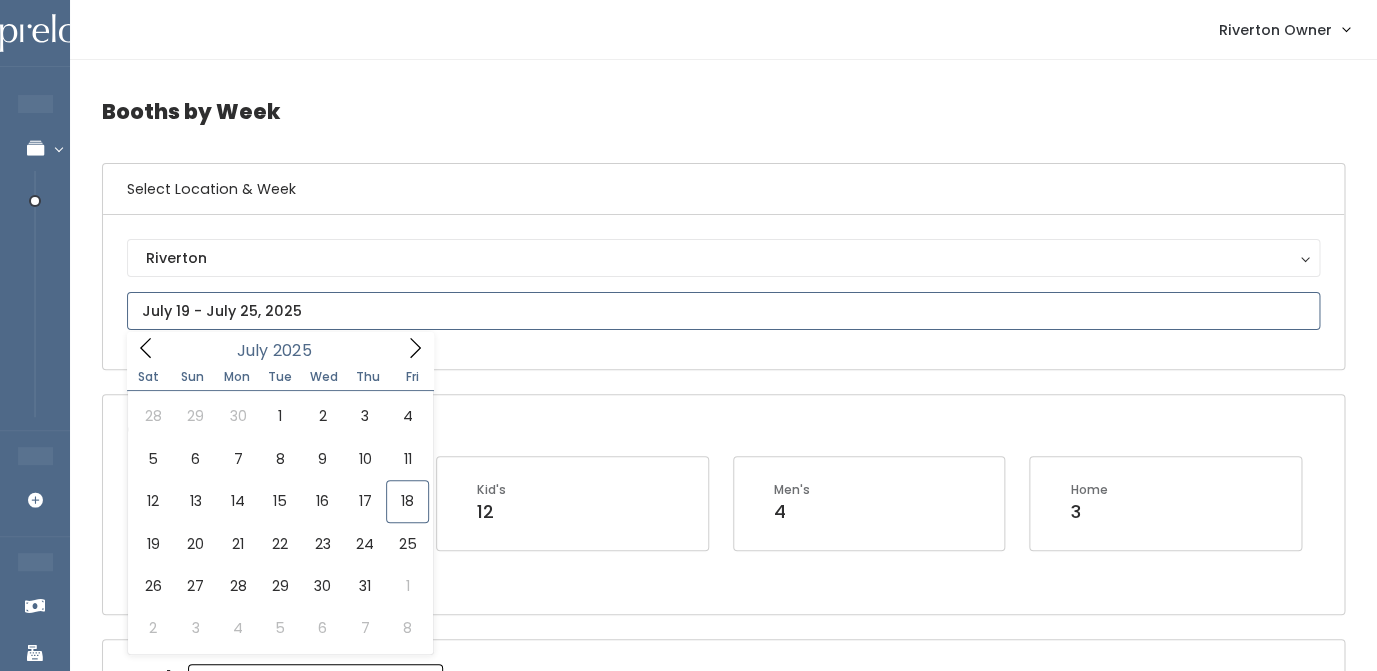 click at bounding box center (723, 311) 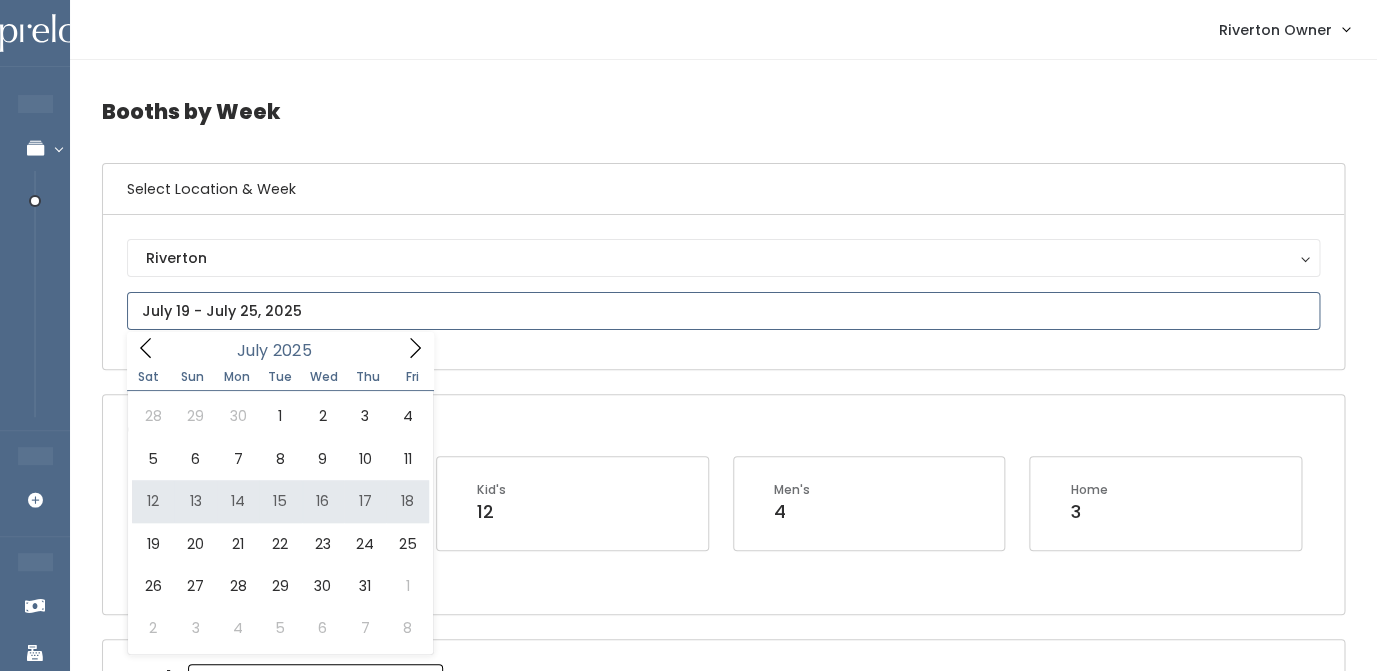 type on "July 12 to July 18" 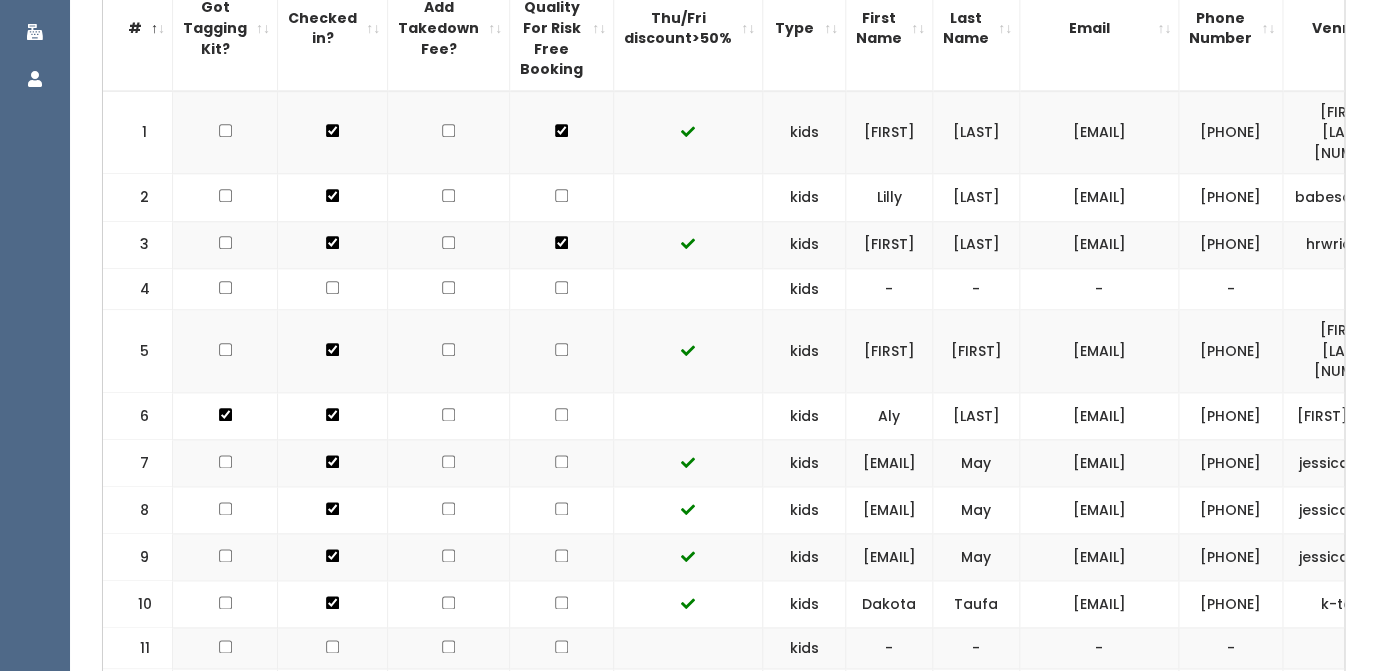 scroll, scrollTop: 625, scrollLeft: 0, axis: vertical 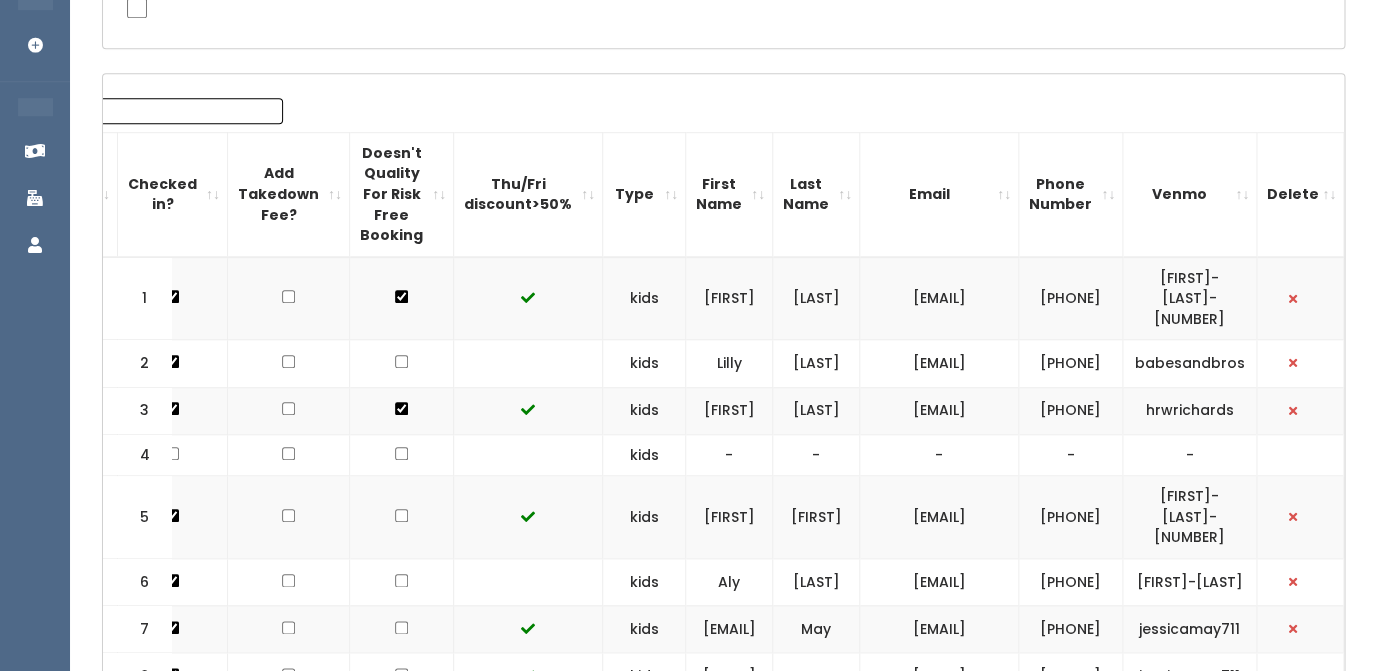 click on "Search:
# Got Tagging Kit? Checked in? Add Takedown Fee? Doesn't Quality For Risk Free Booking  Thu/Fri discount>50% Type First Name Last Name Email Phone Number Venmo Delete
1
kids" at bounding box center [723, 1936] 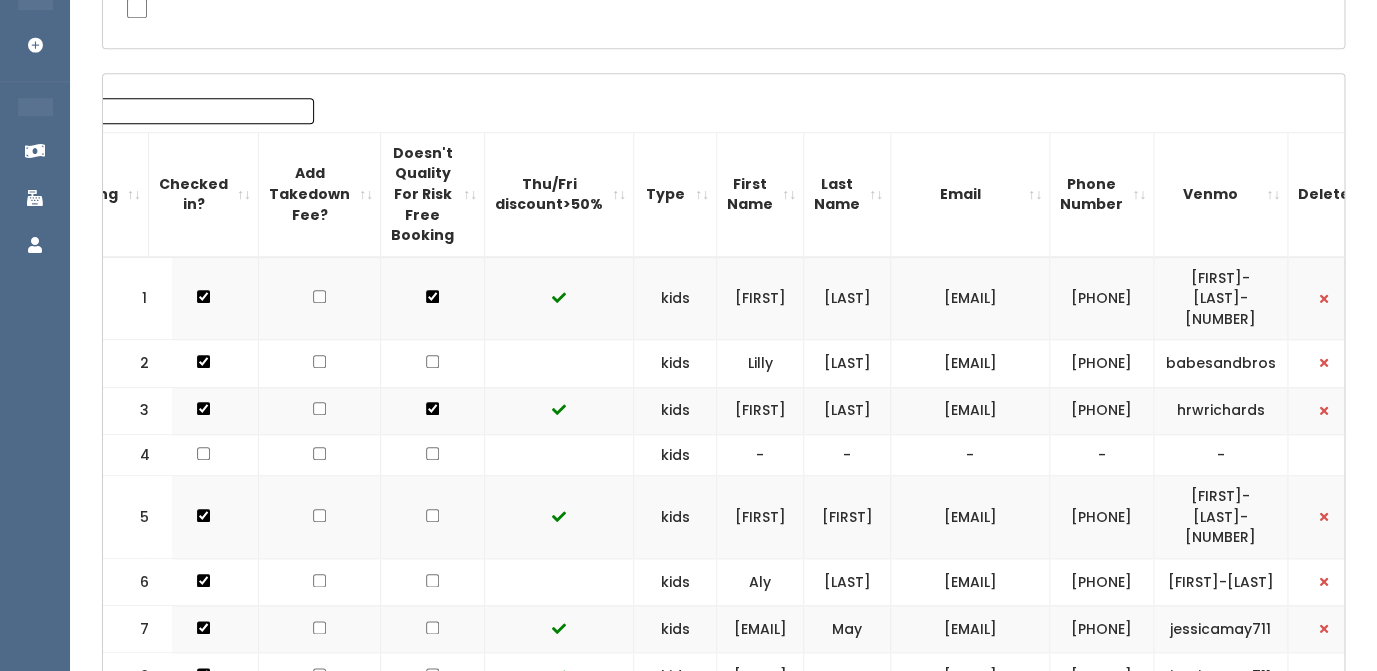 click on "Search:" at bounding box center [186, 111] 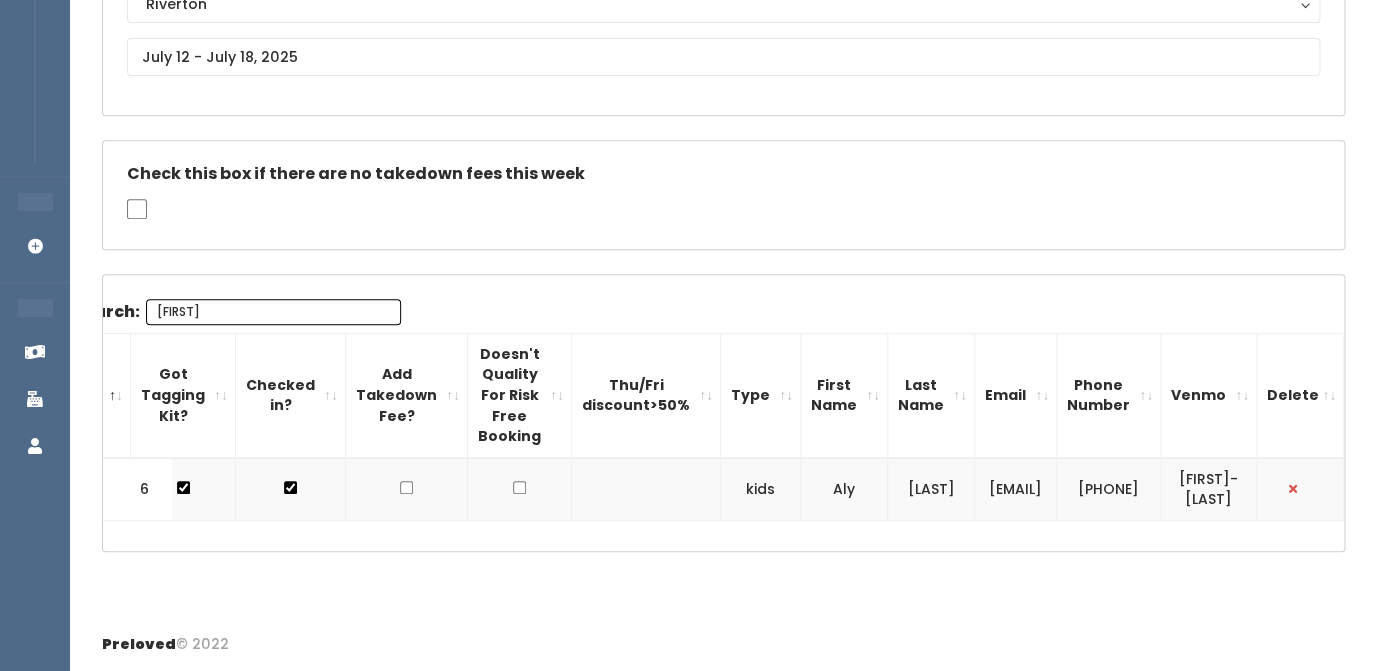 scroll, scrollTop: 0, scrollLeft: 98, axis: horizontal 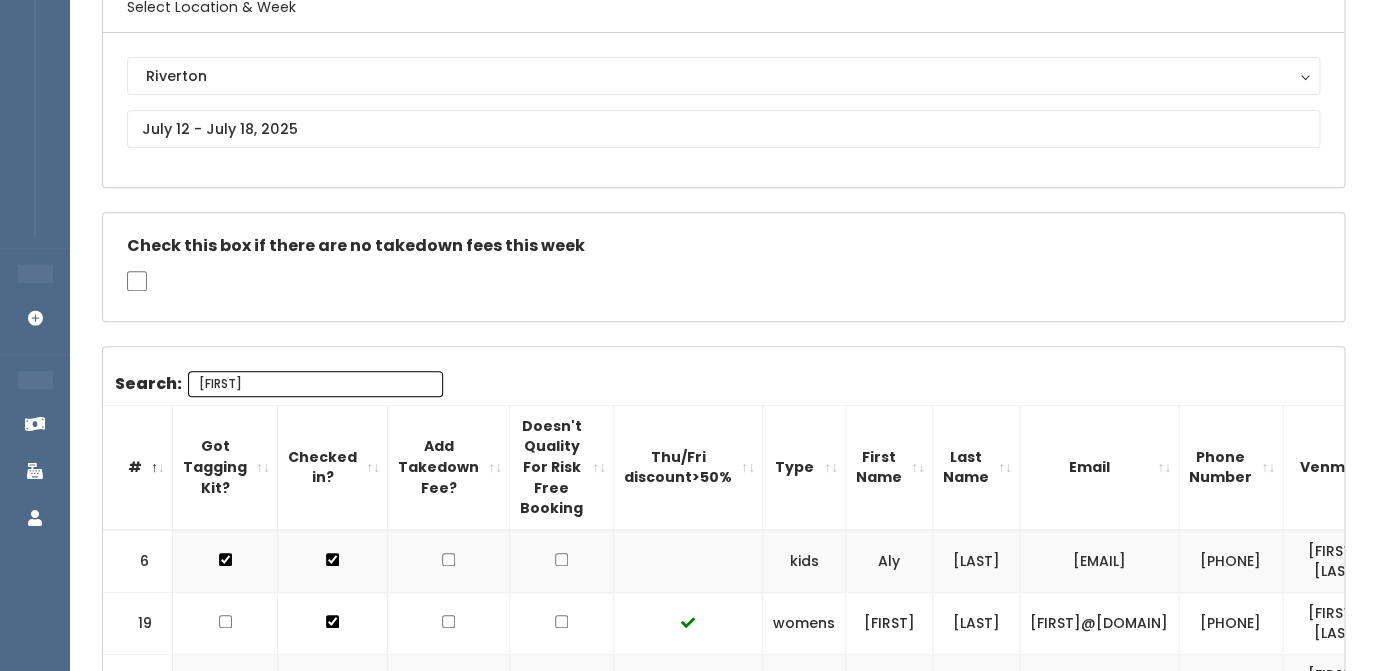 type on "a" 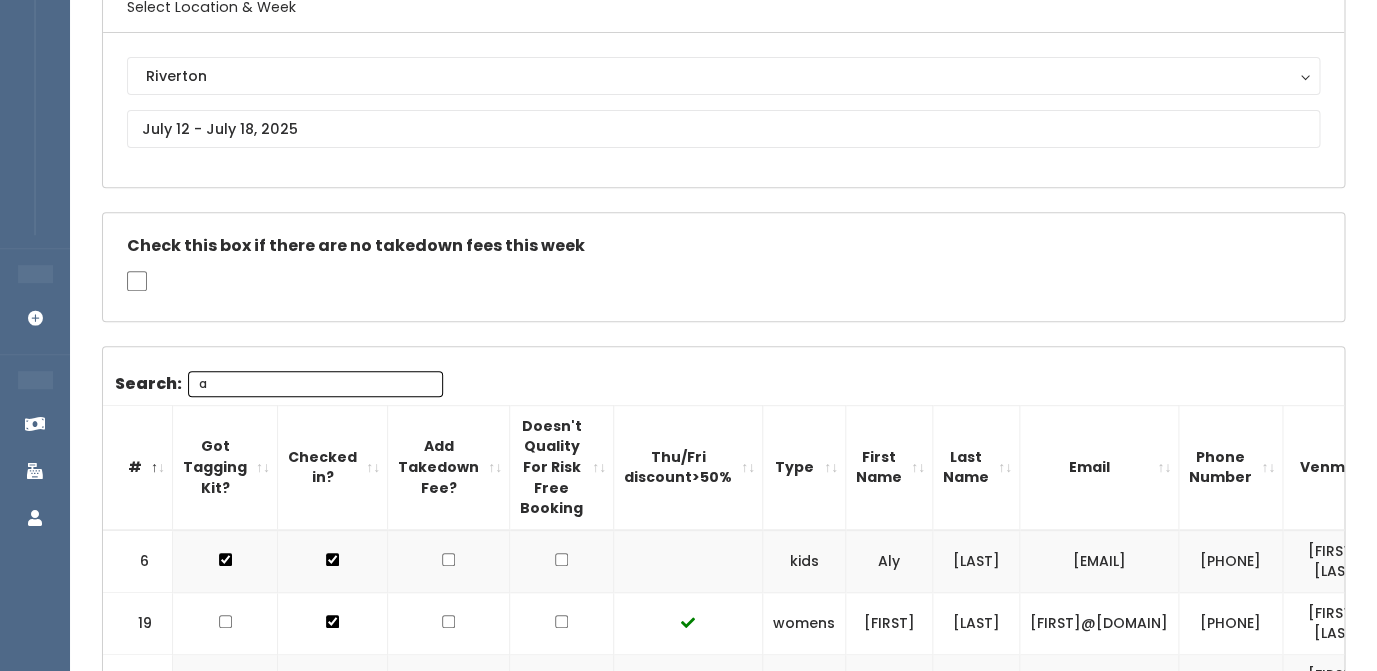 type 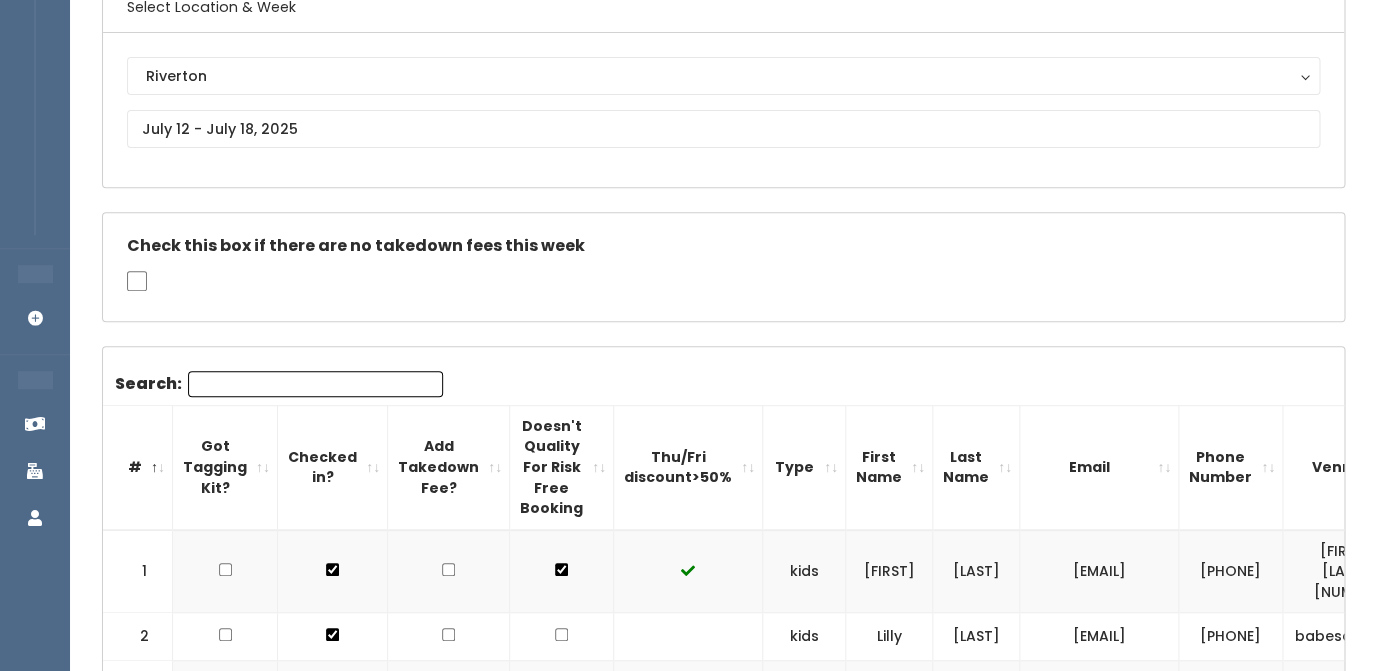 click on "Check this box if there are no takedown fees this week" at bounding box center [723, 267] 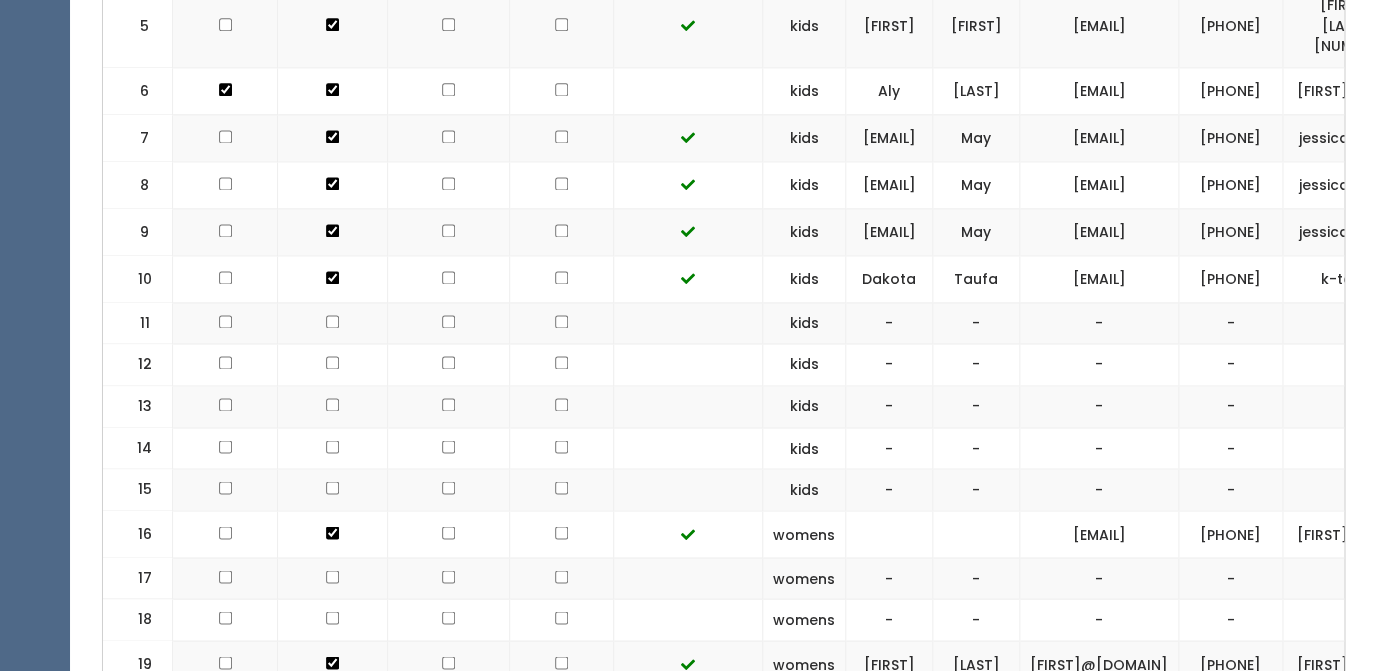 scroll, scrollTop: 1003, scrollLeft: 0, axis: vertical 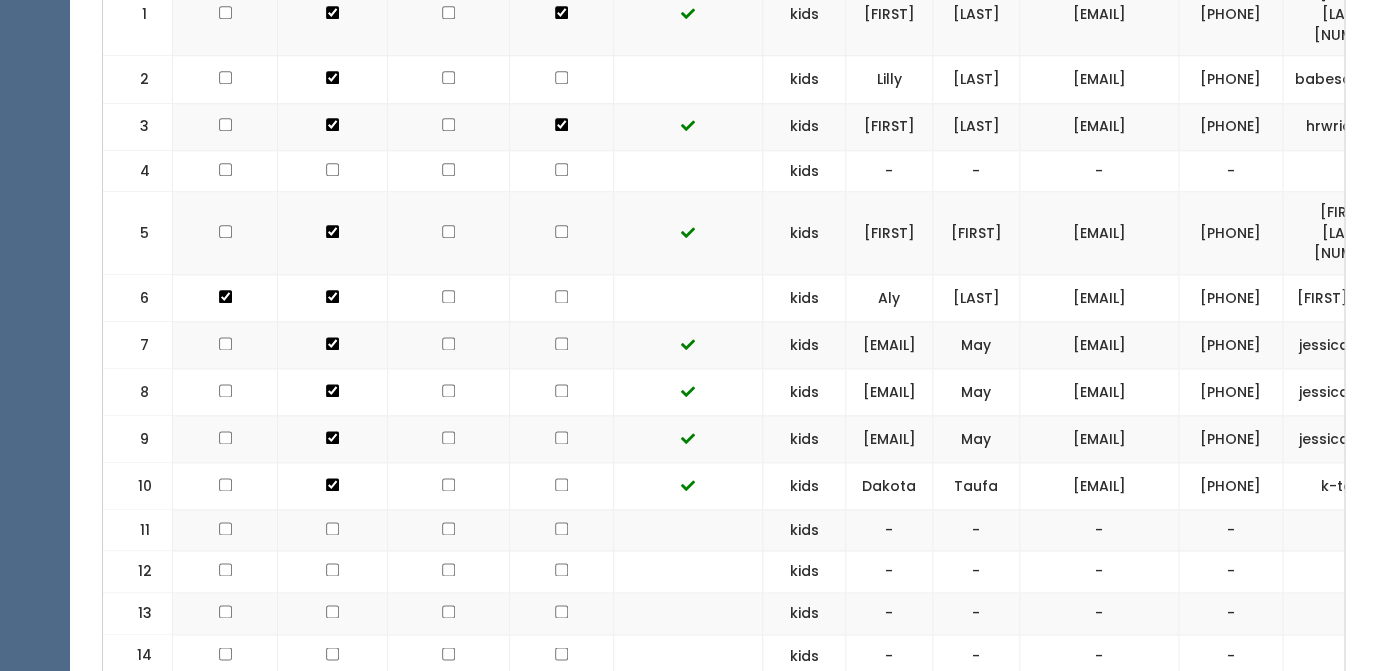 drag, startPoint x: 1159, startPoint y: 293, endPoint x: 1324, endPoint y: 291, distance: 165.01212 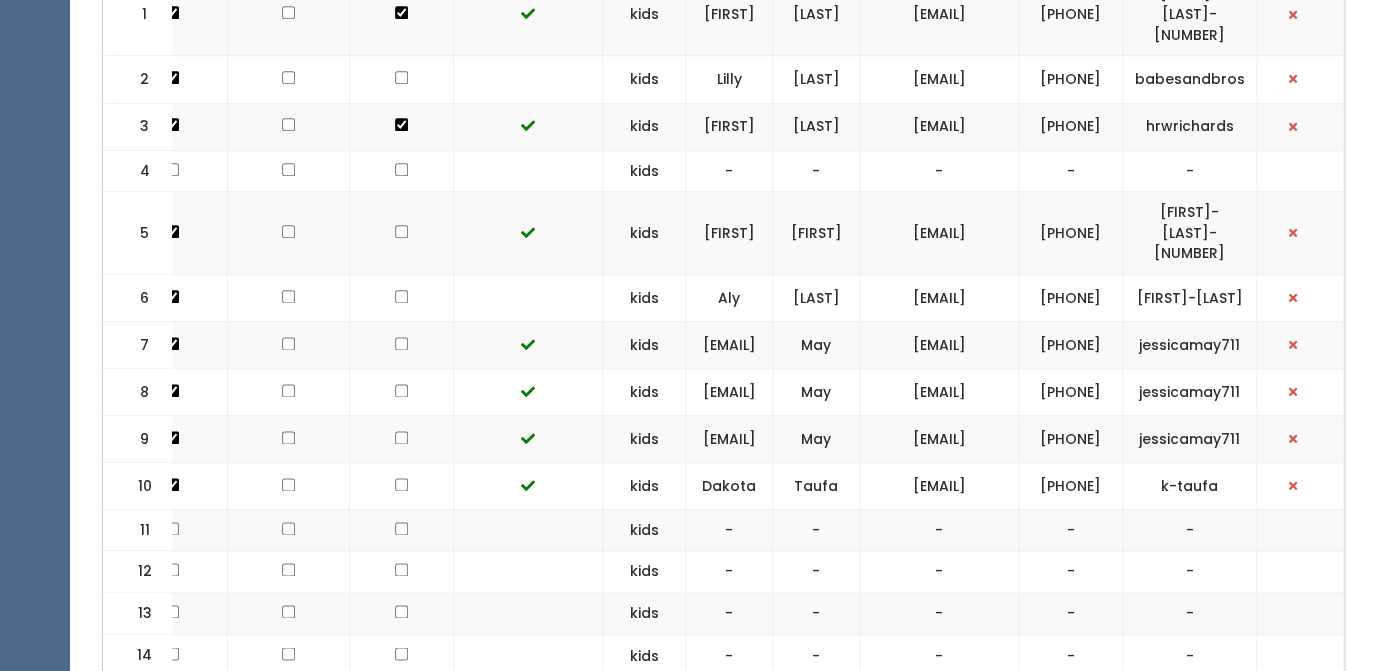 scroll, scrollTop: 0, scrollLeft: 348, axis: horizontal 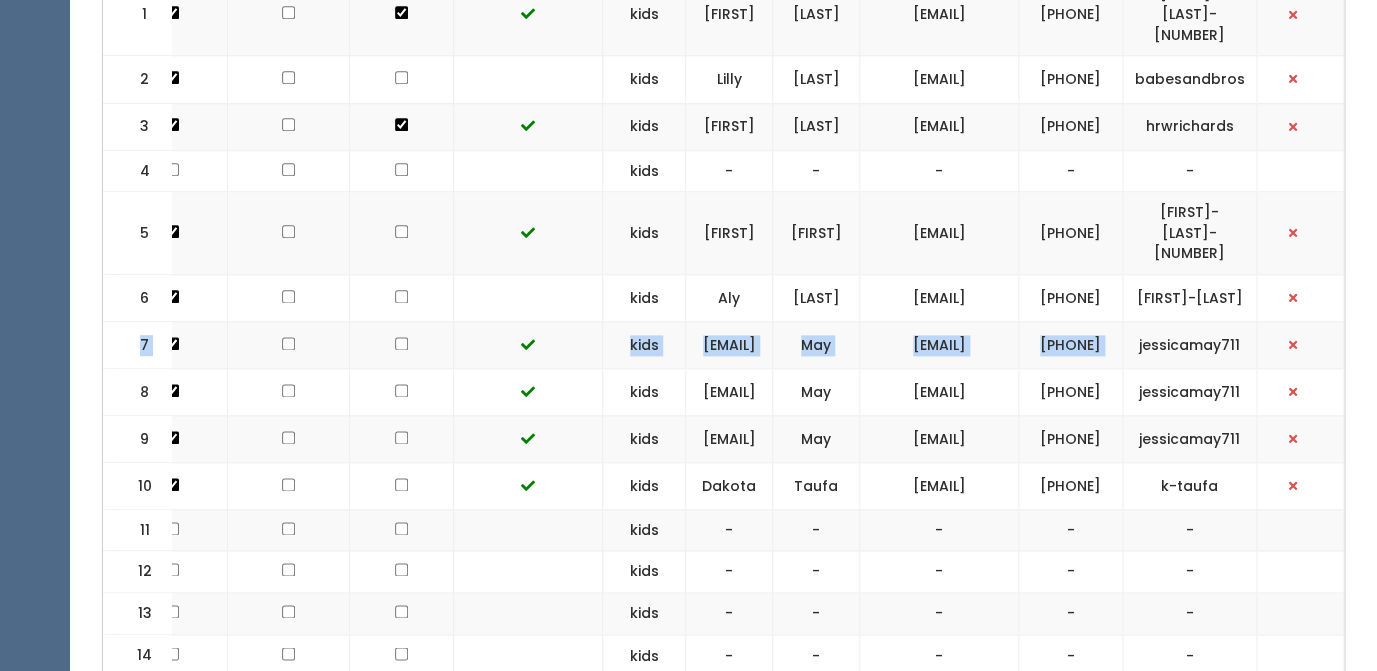 drag, startPoint x: 1055, startPoint y: 286, endPoint x: 1124, endPoint y: 328, distance: 80.77747 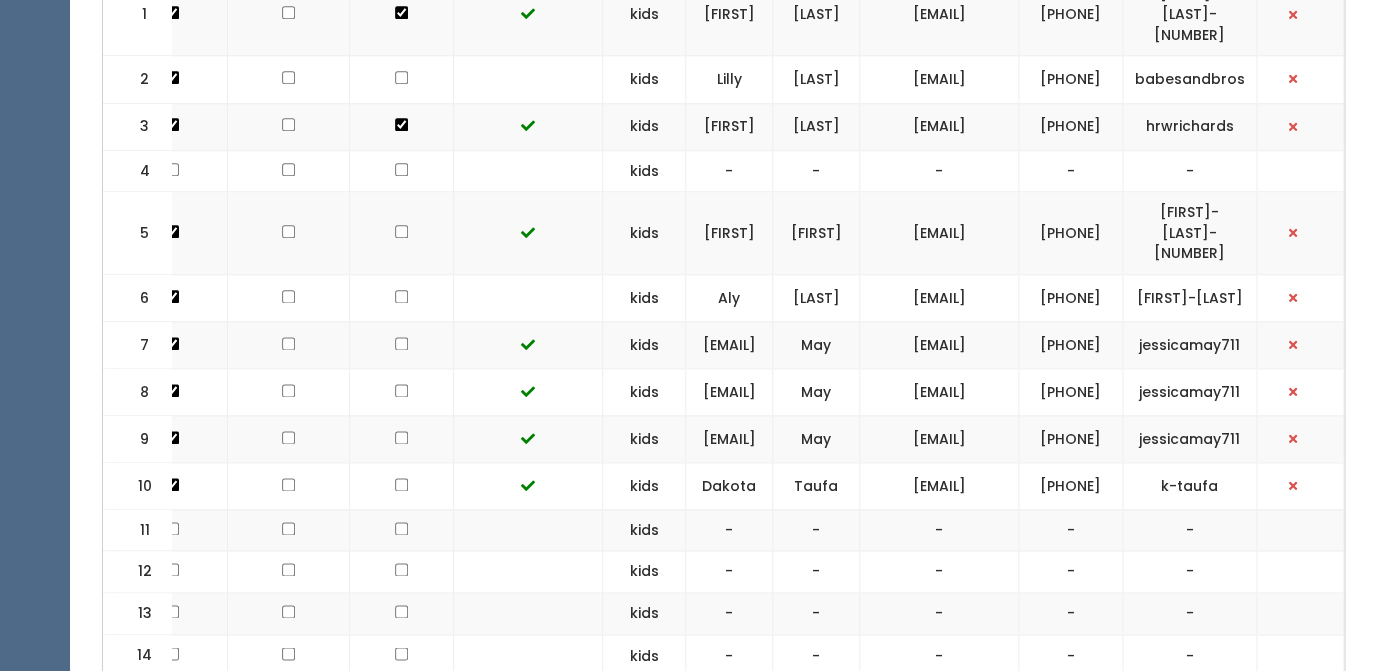 drag, startPoint x: 1053, startPoint y: 282, endPoint x: 1109, endPoint y: 305, distance: 60.53924 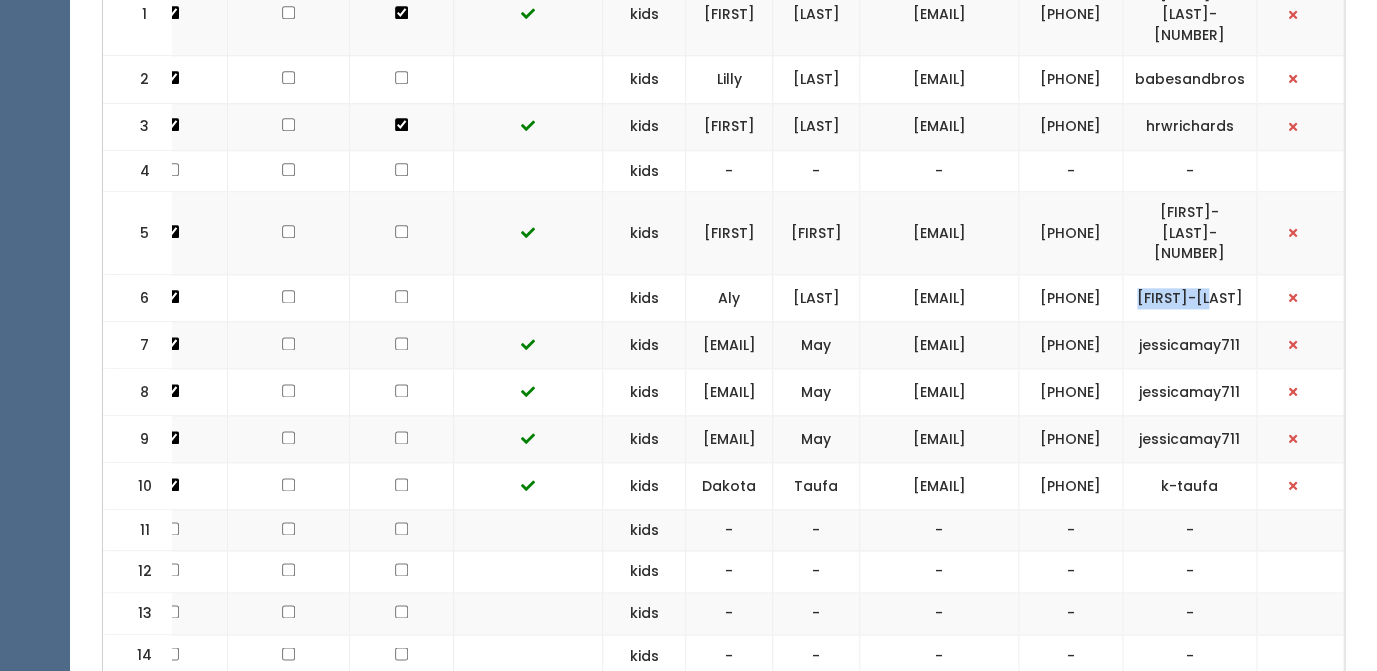 drag, startPoint x: 1163, startPoint y: 295, endPoint x: 1245, endPoint y: 299, distance: 82.0975 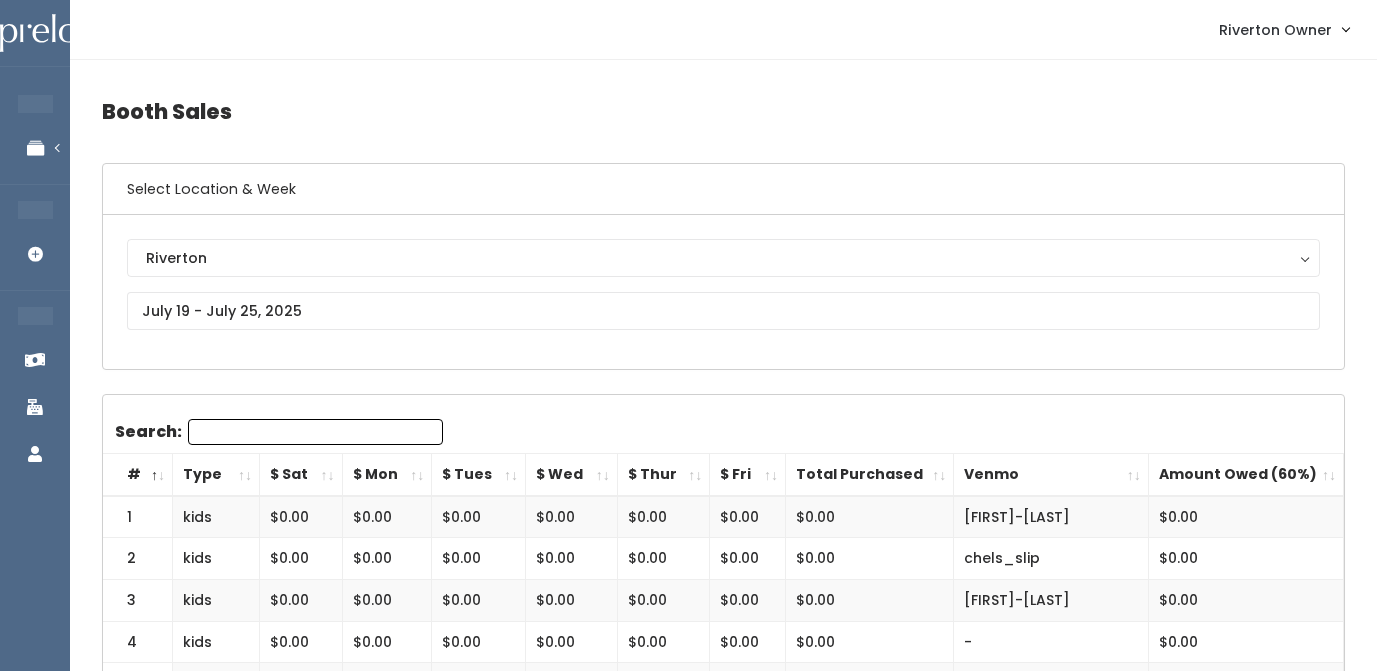 scroll, scrollTop: 0, scrollLeft: 0, axis: both 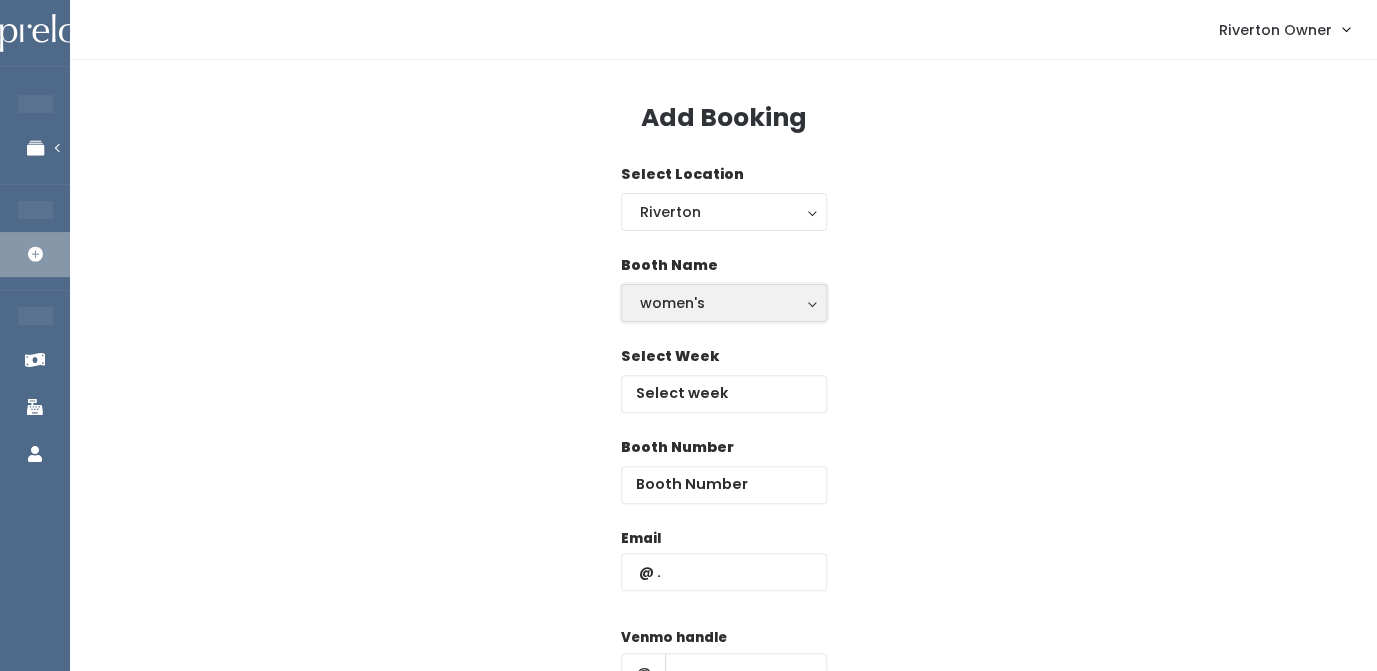 click on "women's" at bounding box center [724, 303] 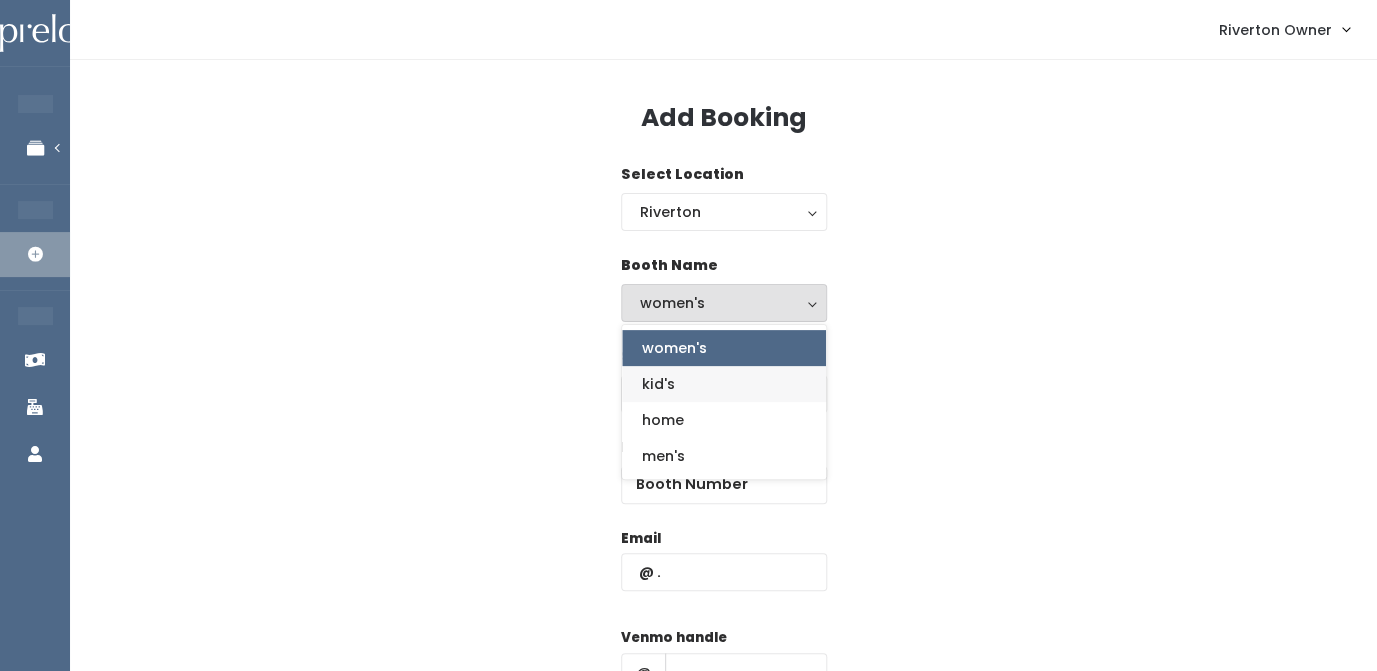 click on "kid's" at bounding box center (724, 384) 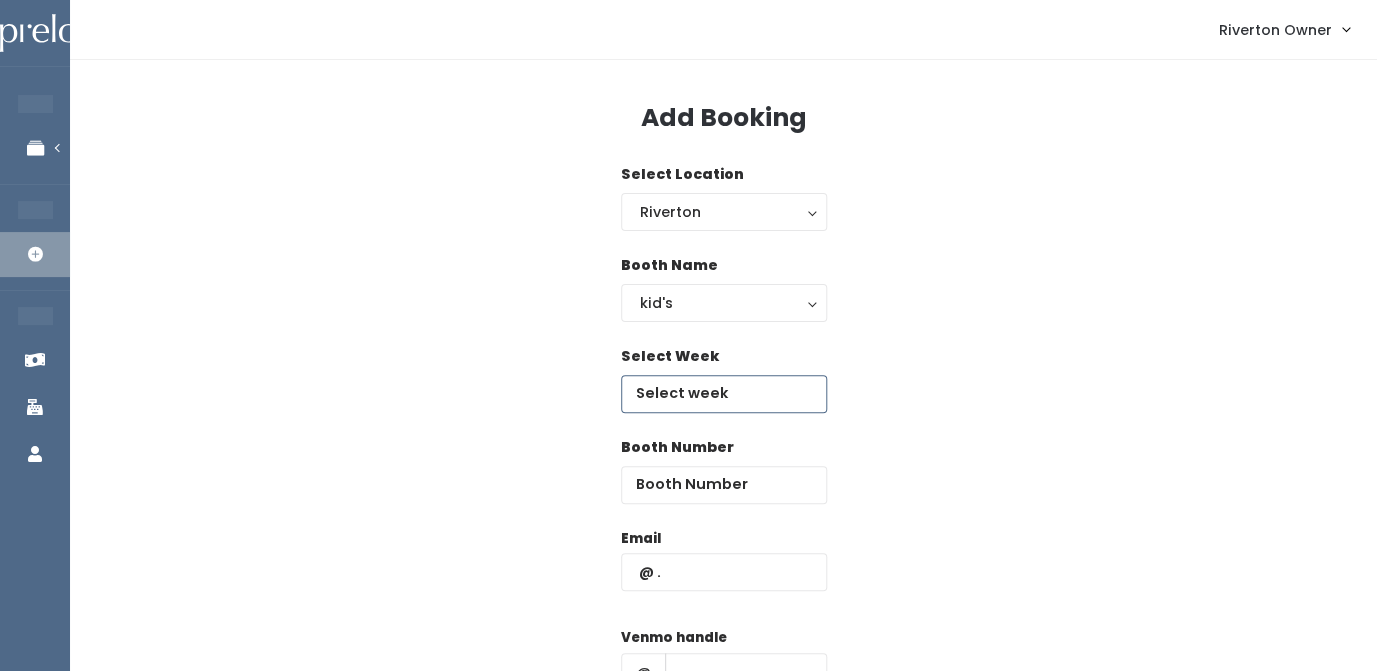 click at bounding box center [724, 394] 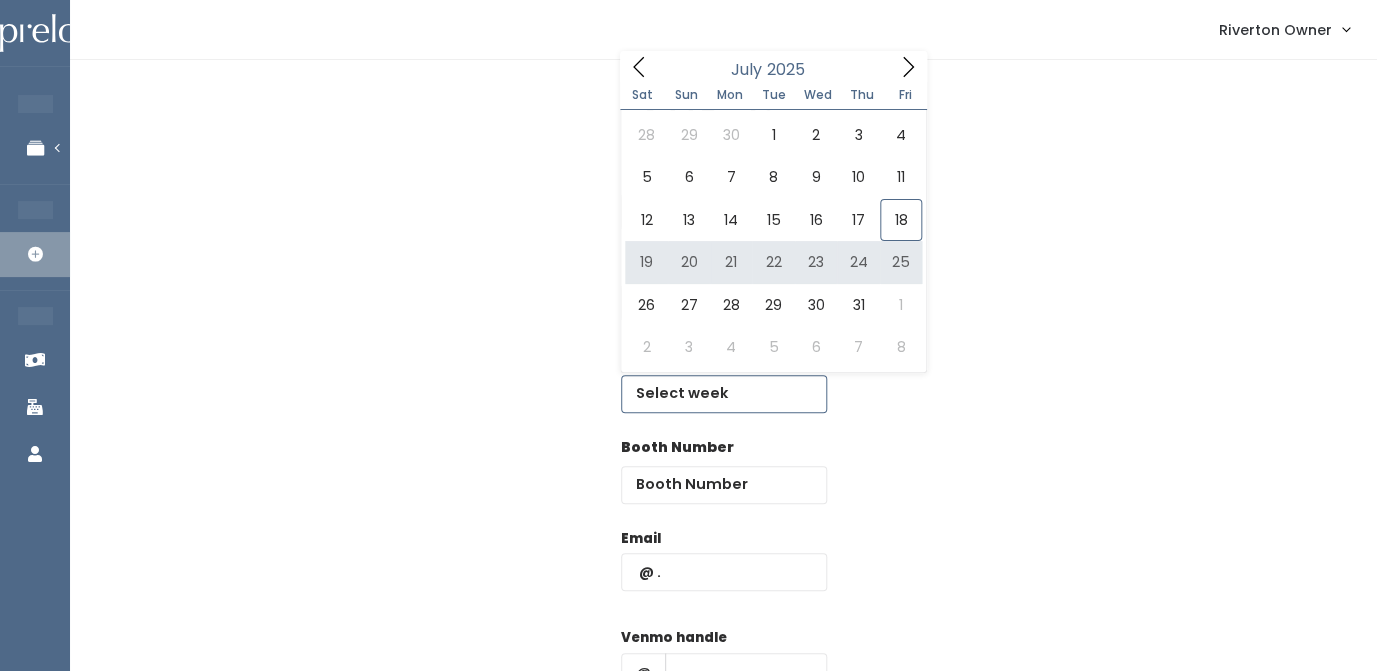 type on "July 19 to July 25" 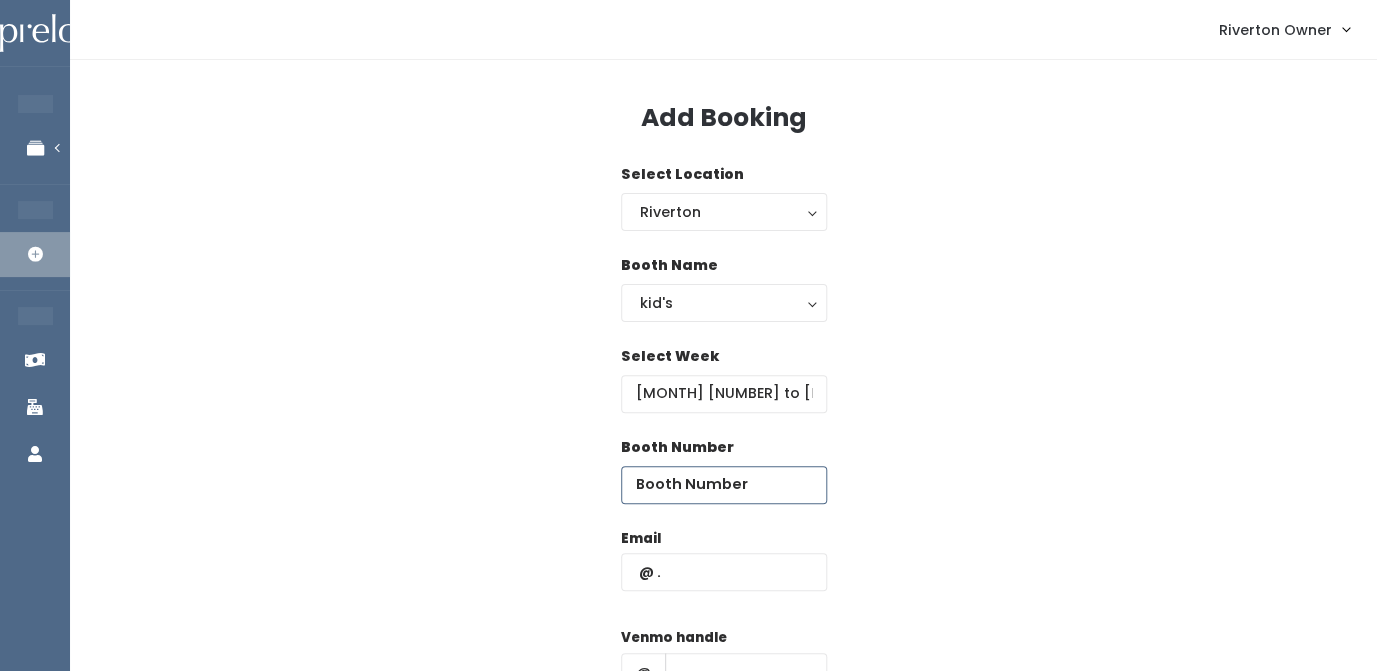 click at bounding box center [724, 485] 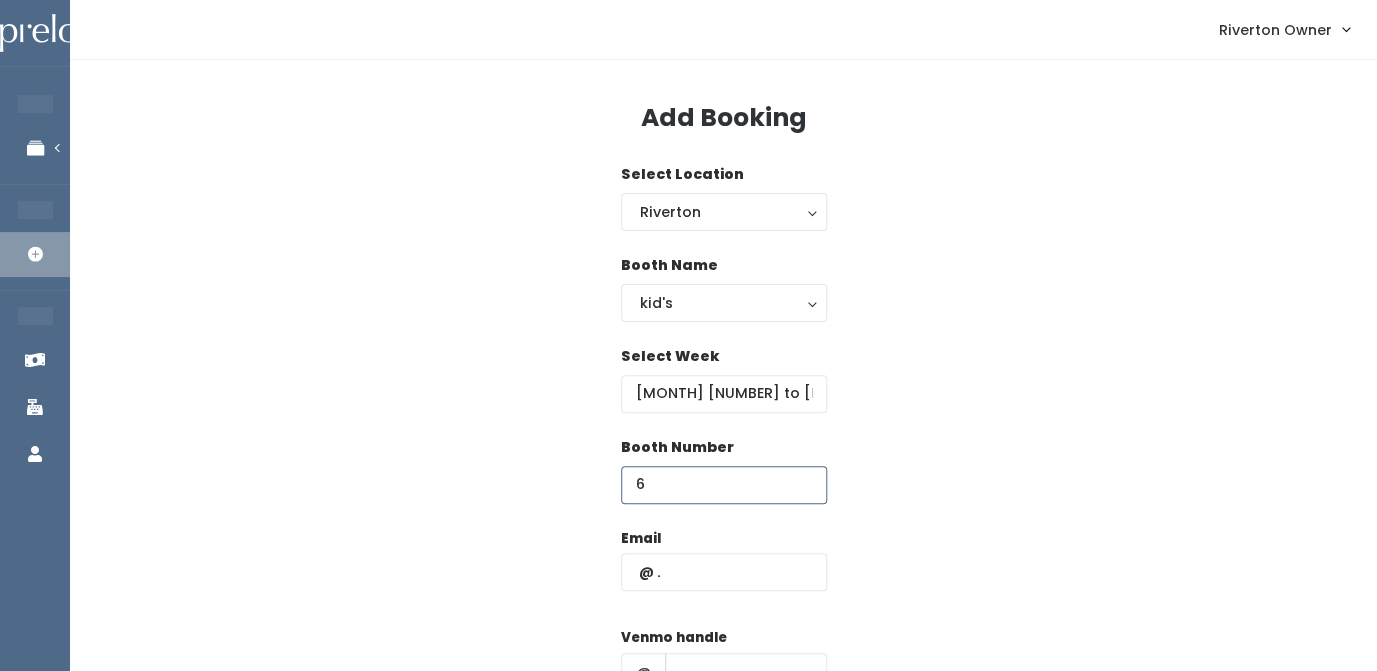 type on "6" 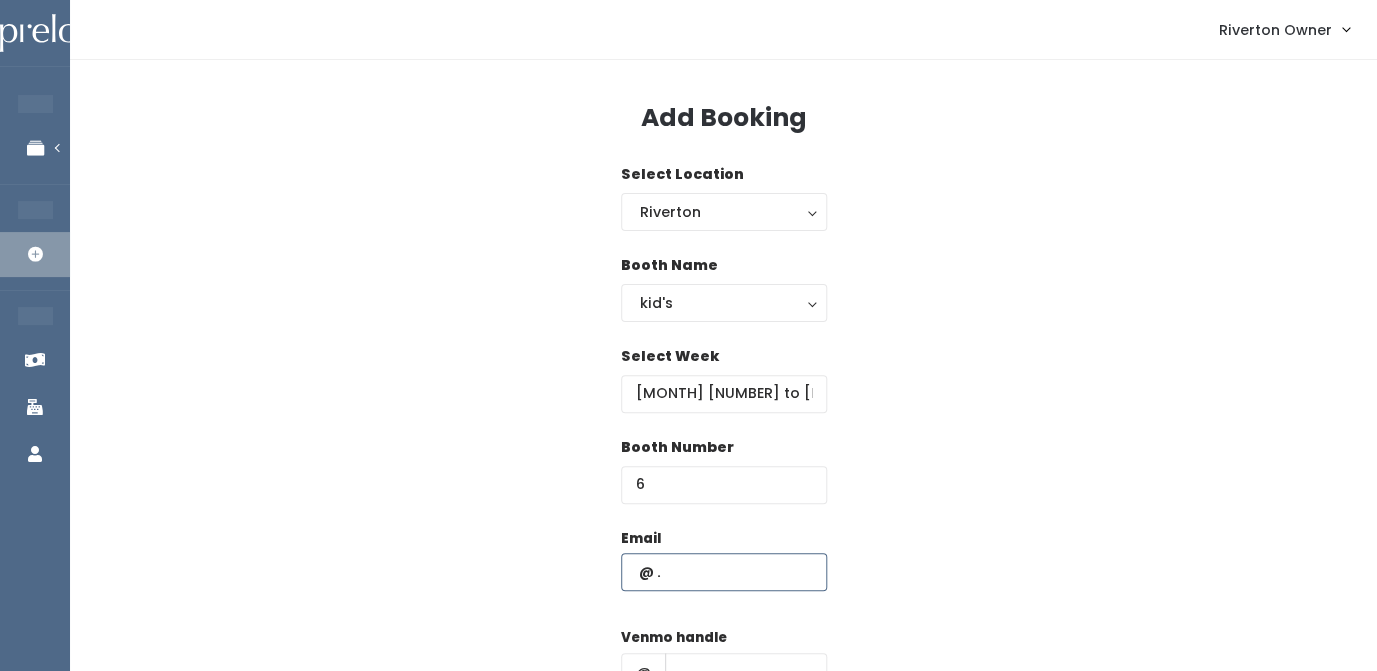 click at bounding box center [724, 572] 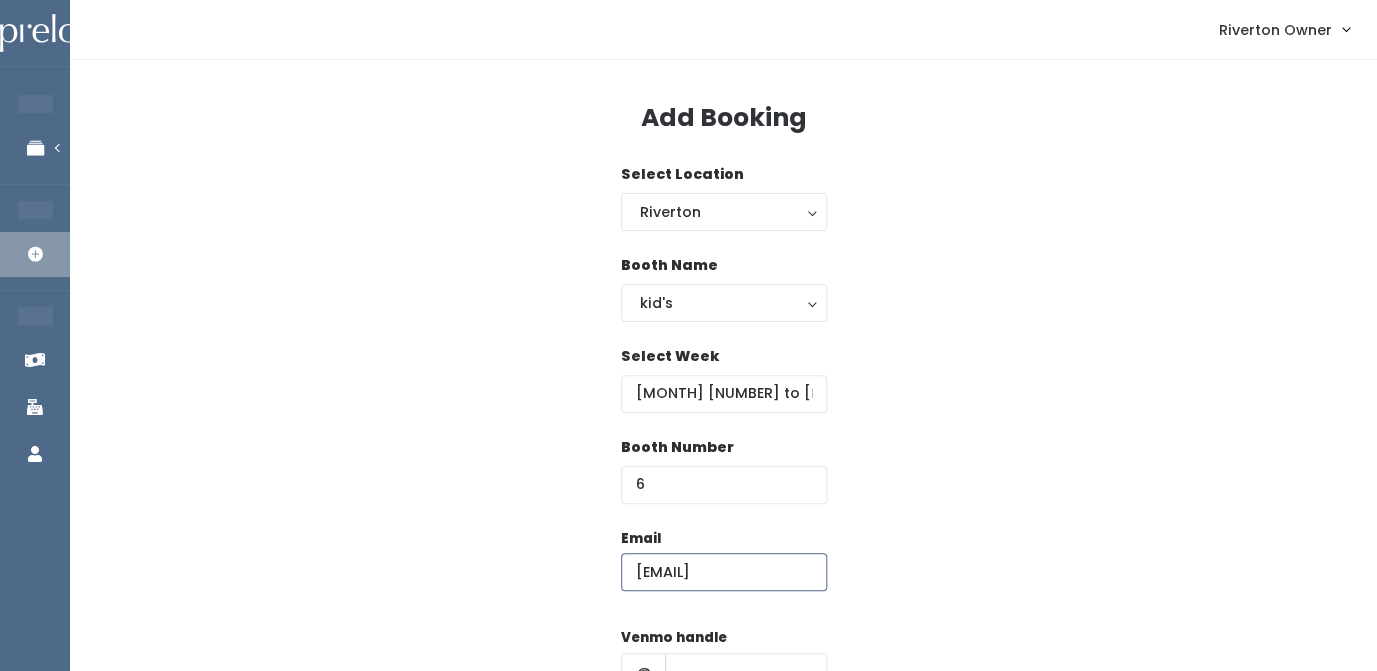 type on "[EMAIL]" 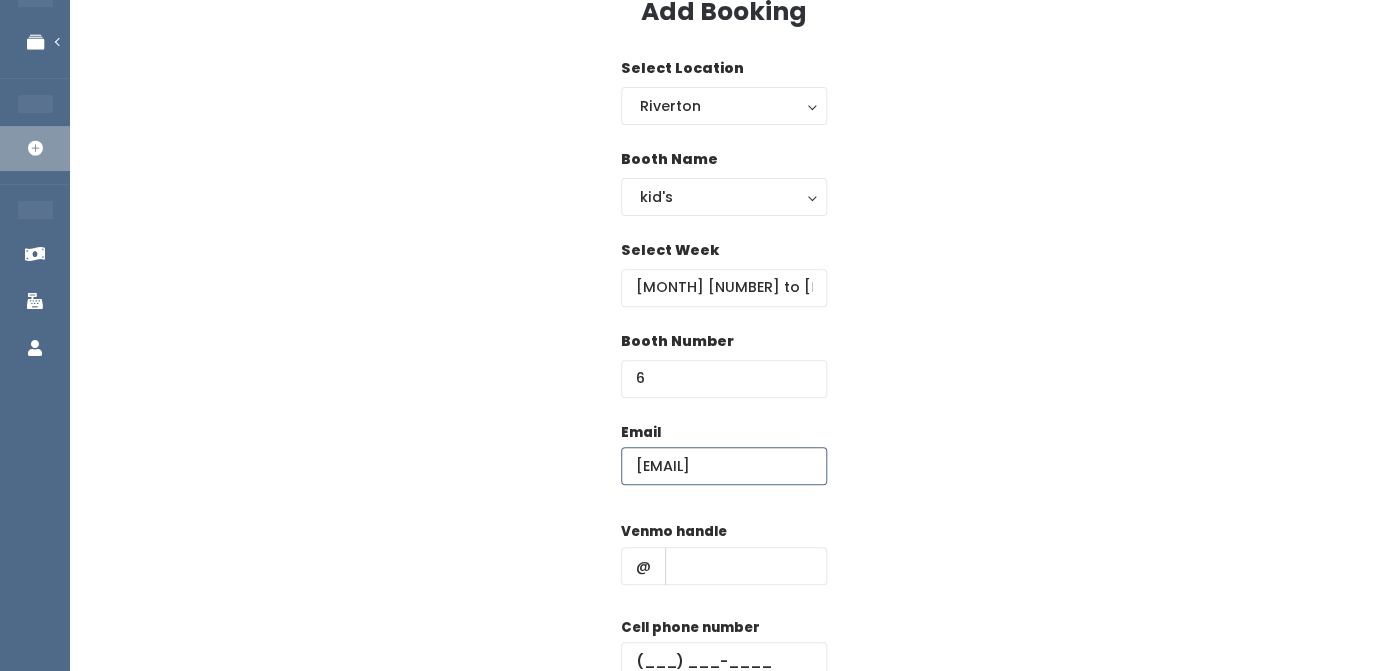 scroll, scrollTop: 133, scrollLeft: 0, axis: vertical 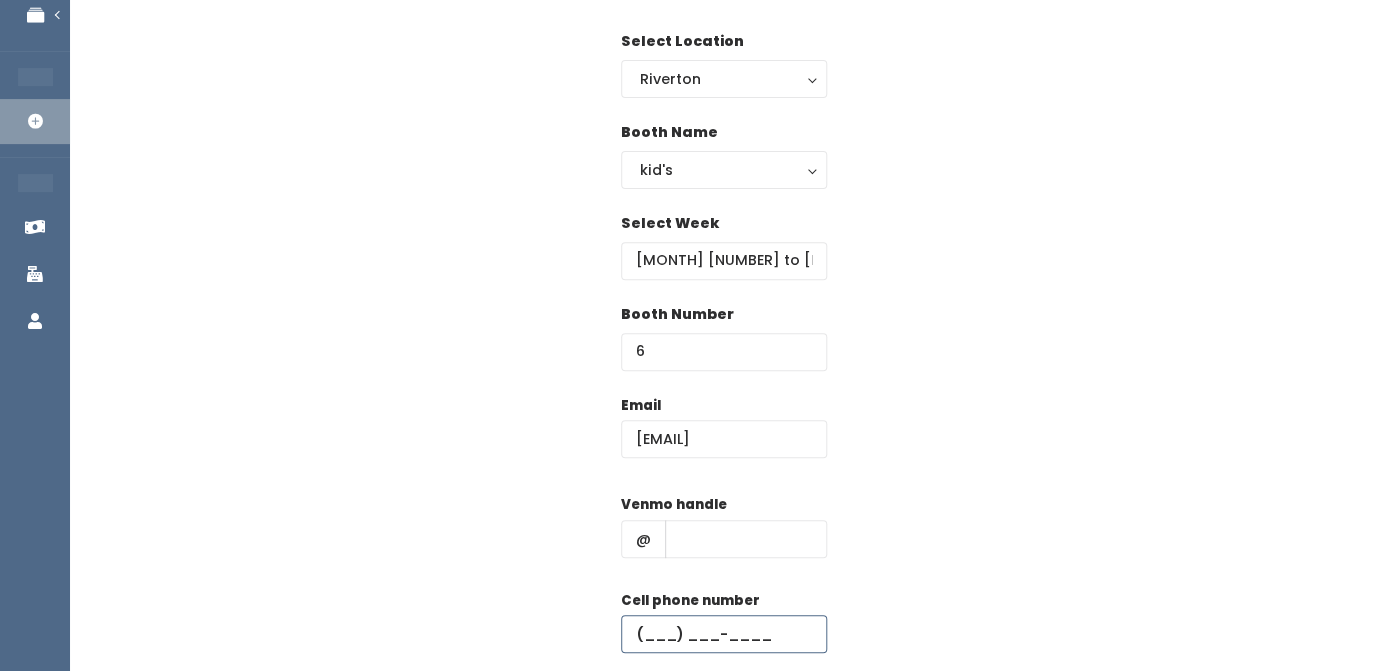 click at bounding box center (724, 634) 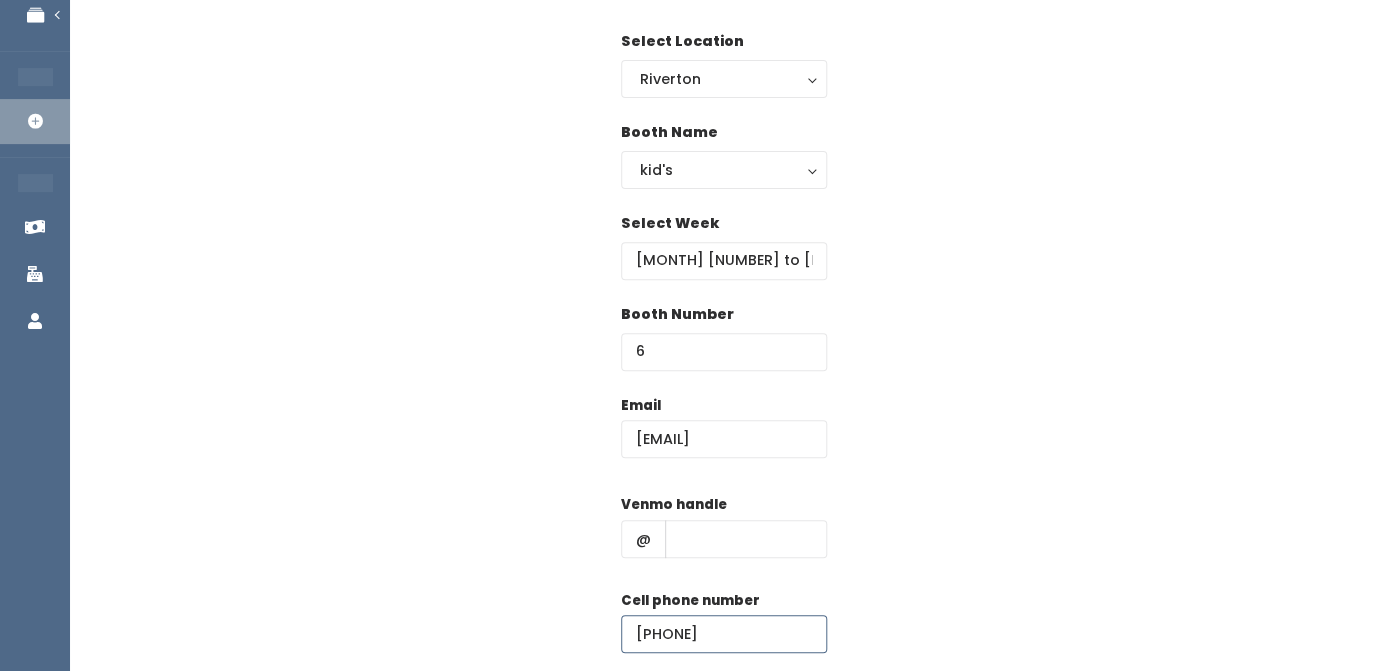type on "(555) 555-5555" 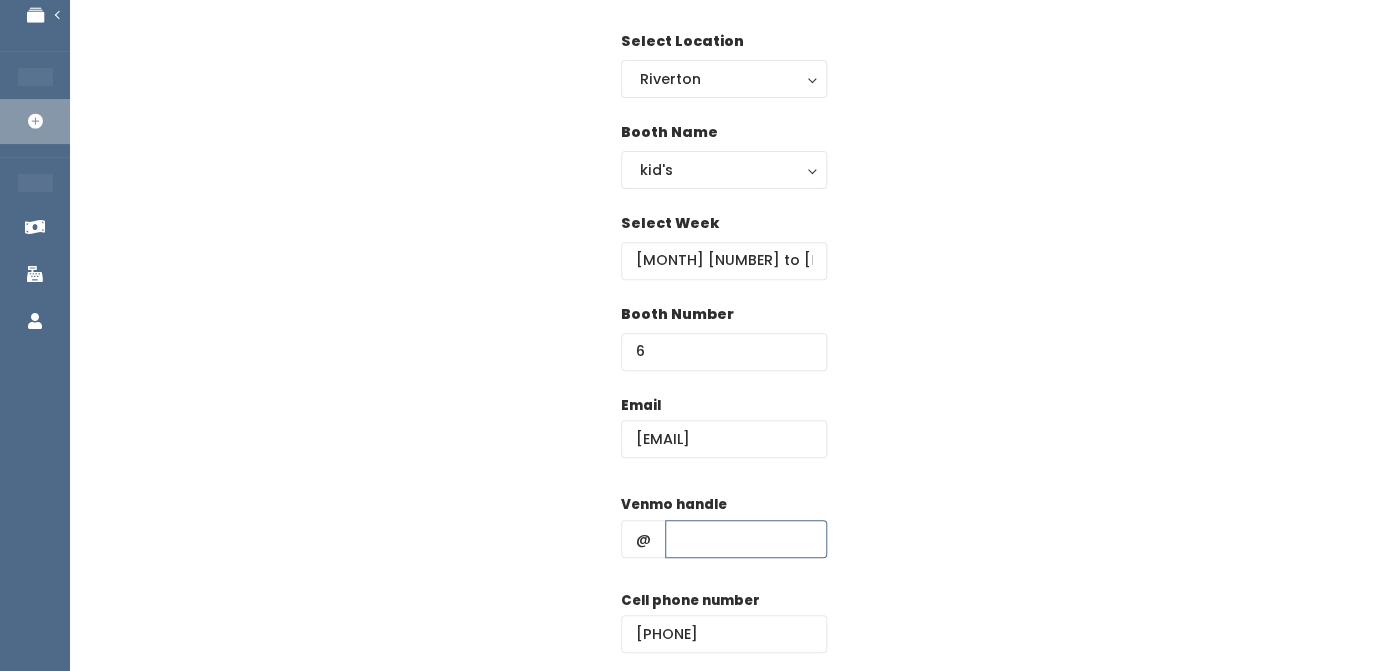 click at bounding box center [746, 539] 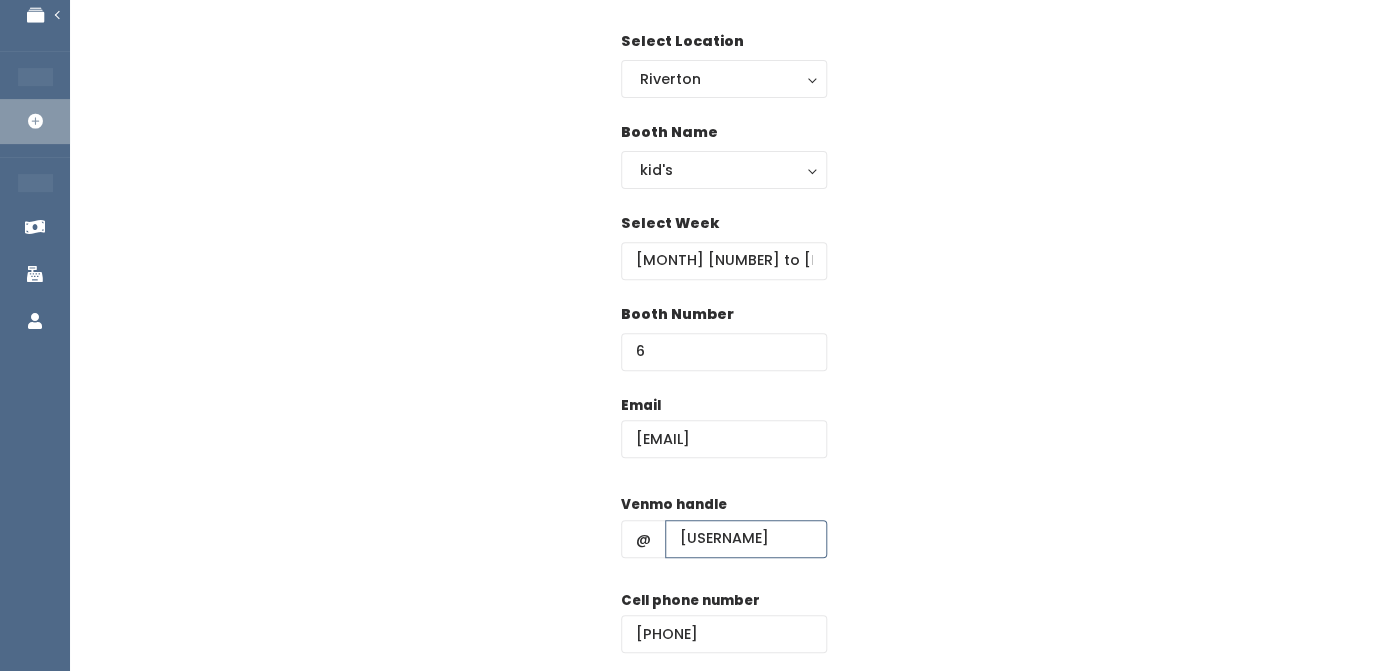 type on "[FIRST]-[LAST]" 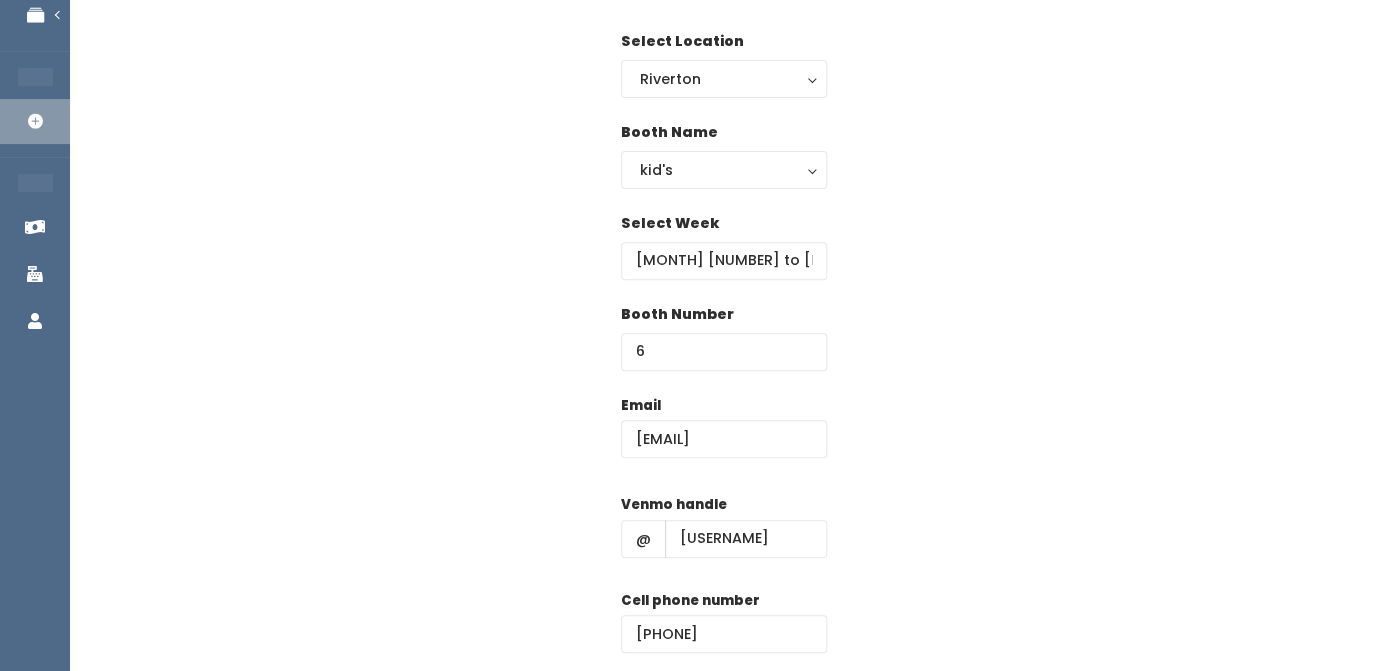click on "Email
osborn.aly@gmail.com
Venmo handle
@
aly-osborn
Cell phone number
(435) 305-9244
Create" at bounding box center [723, 571] 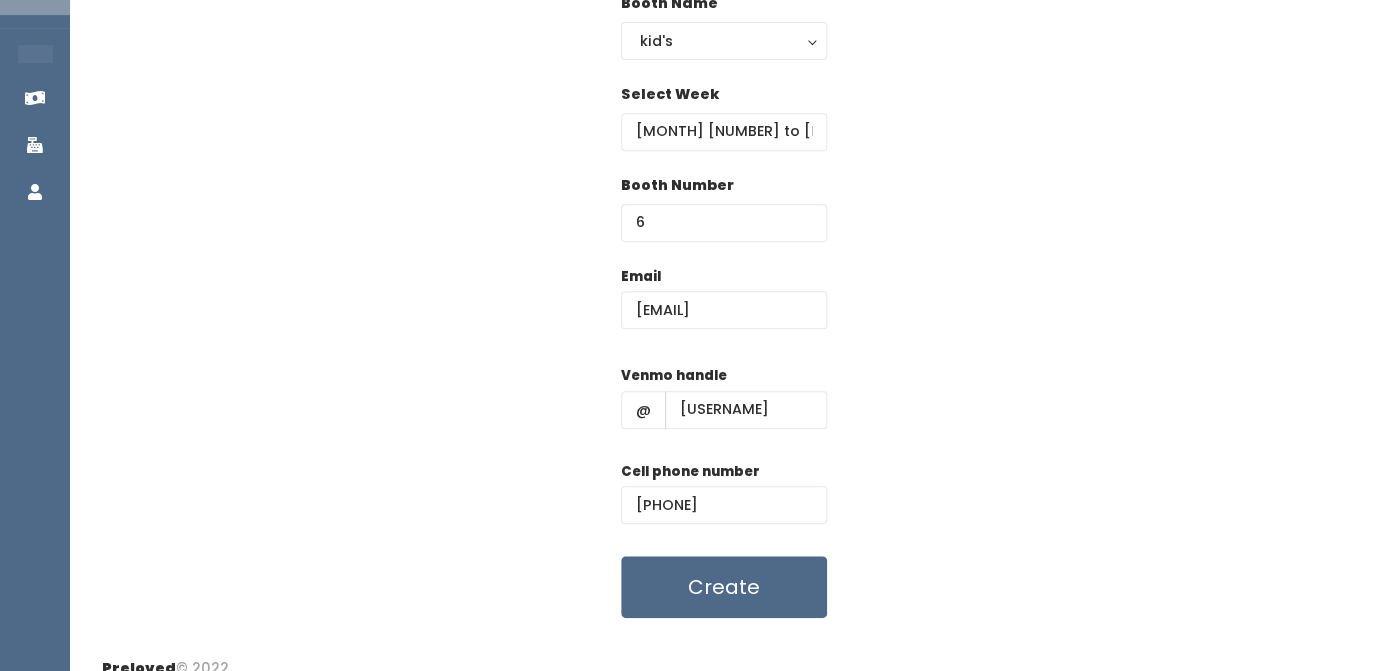 scroll, scrollTop: 288, scrollLeft: 0, axis: vertical 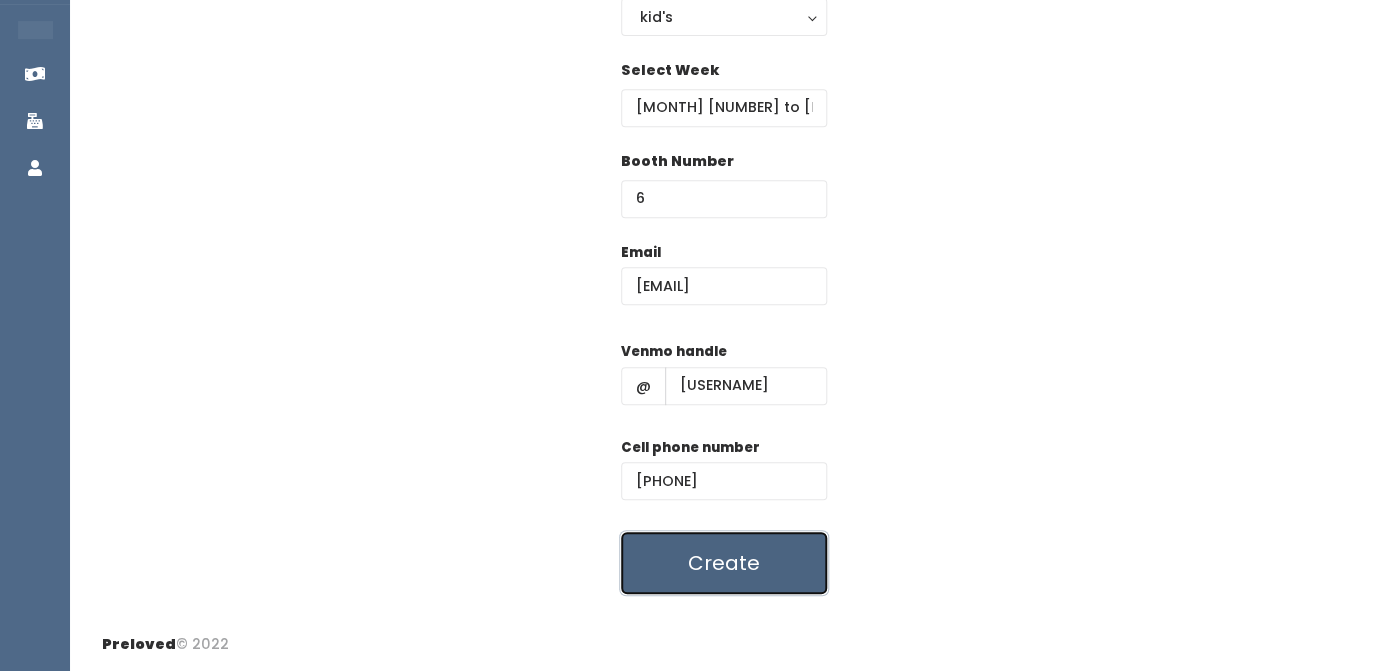 click on "Create" at bounding box center (724, 563) 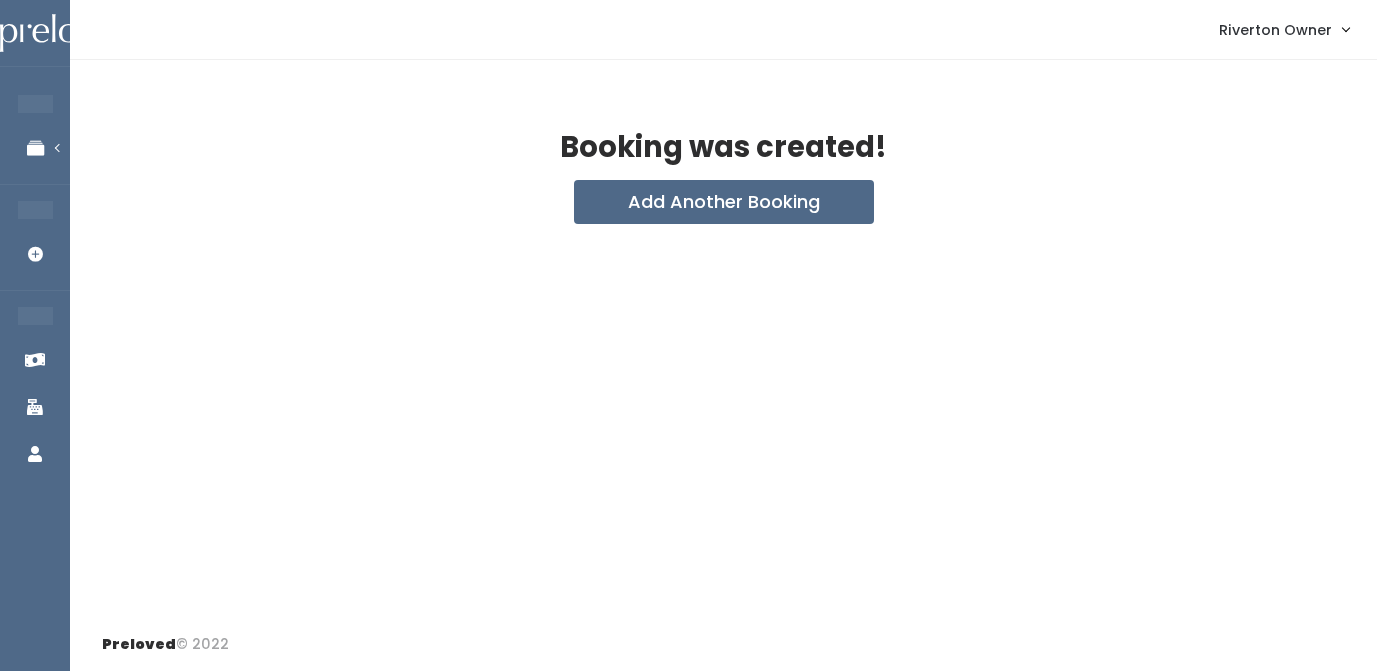 scroll, scrollTop: 0, scrollLeft: 0, axis: both 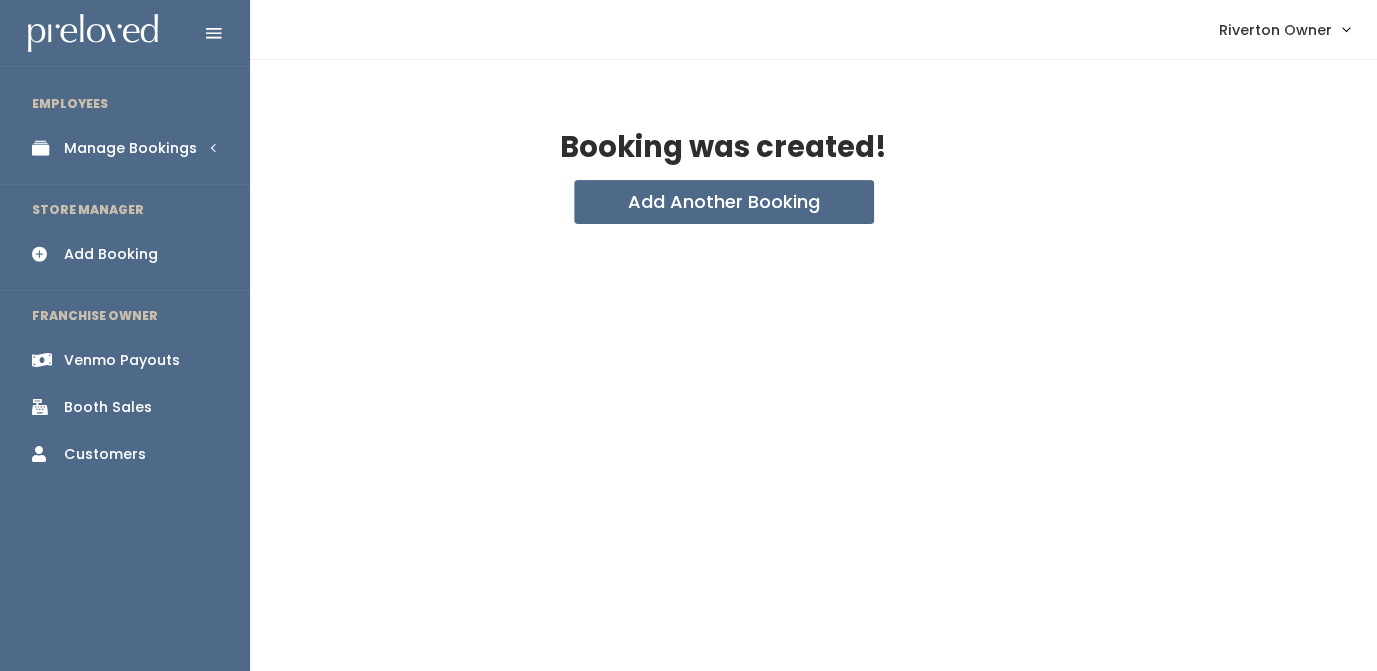 click on "Manage Bookings" at bounding box center [130, 148] 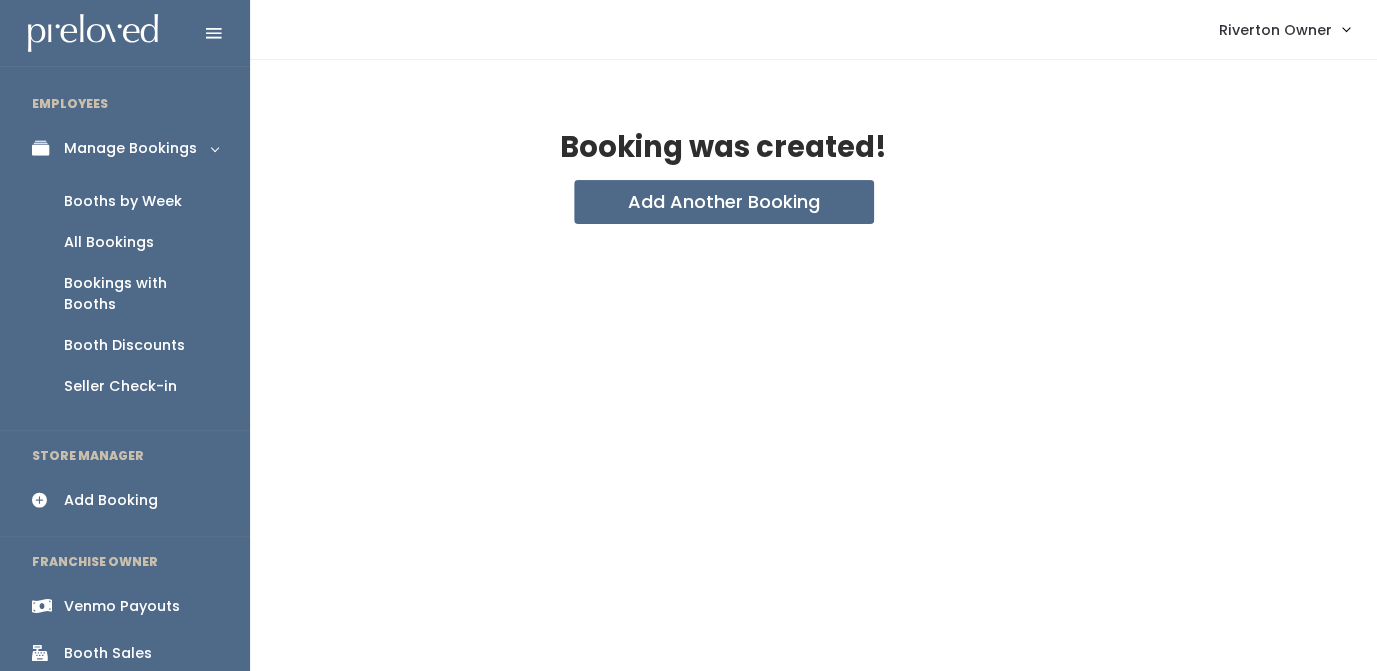 click on "Booths by Week" at bounding box center (123, 201) 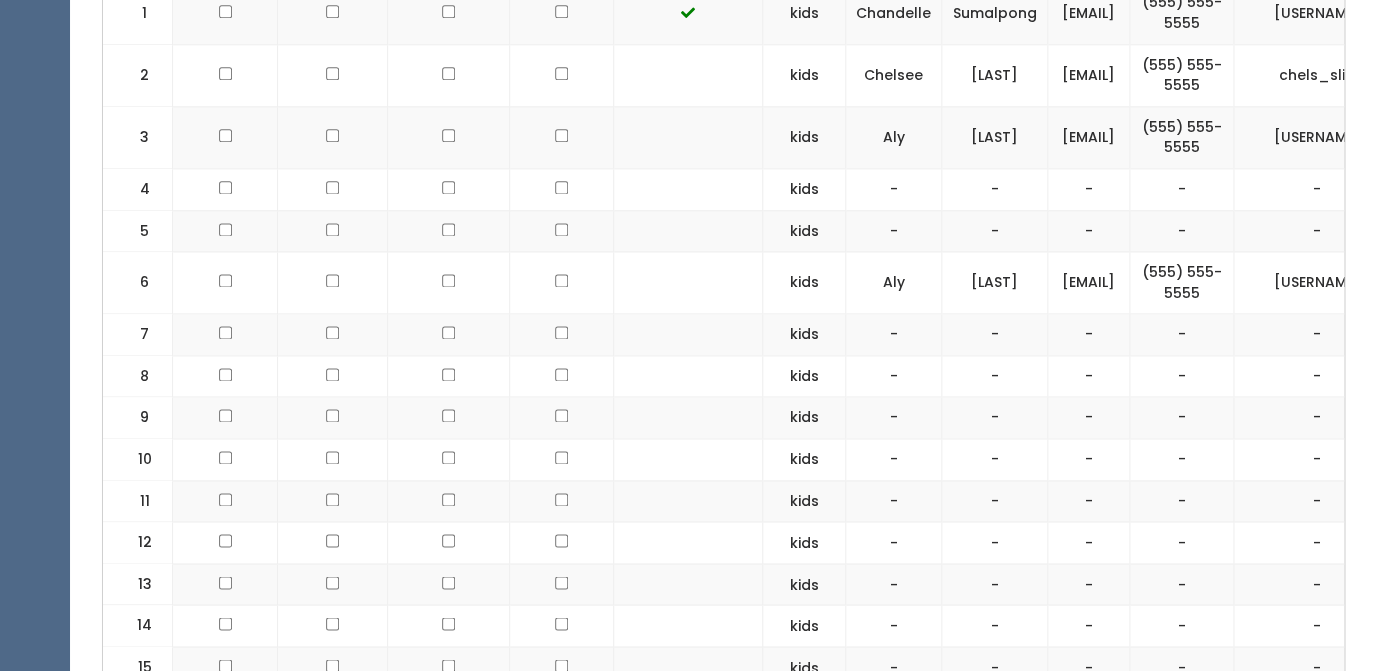 scroll, scrollTop: 856, scrollLeft: 0, axis: vertical 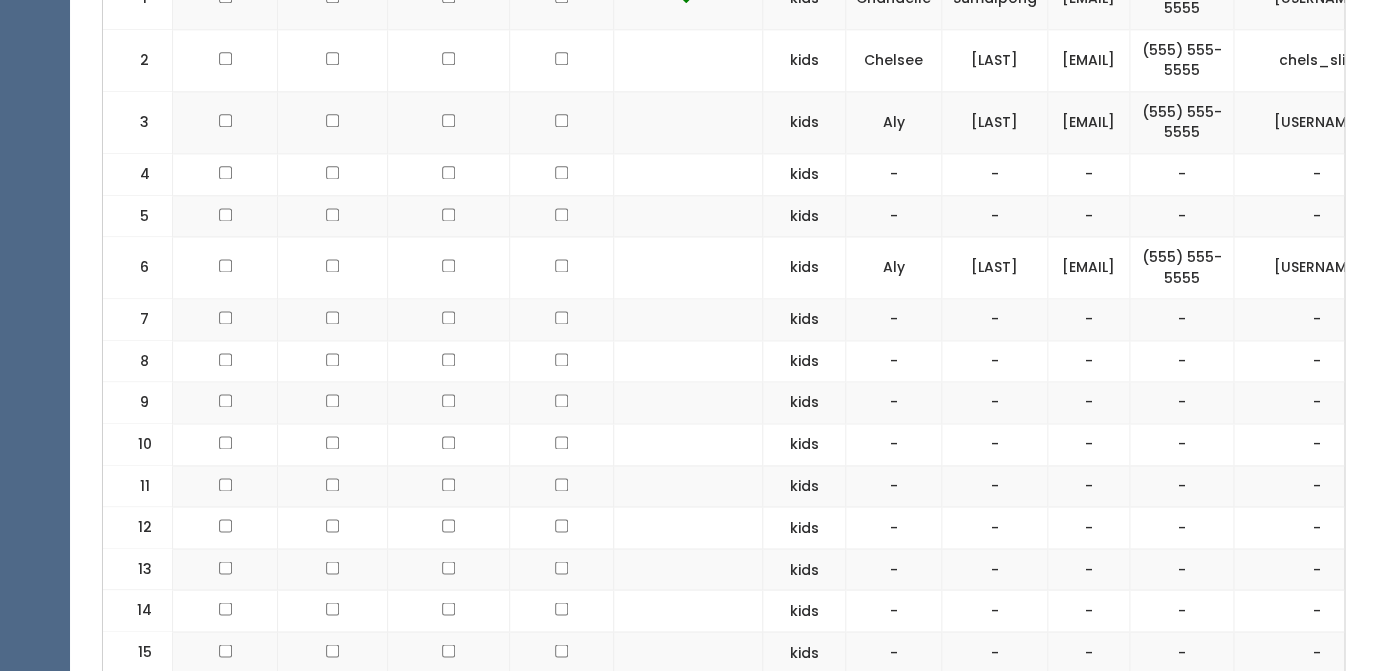 click at bounding box center [561, 58] 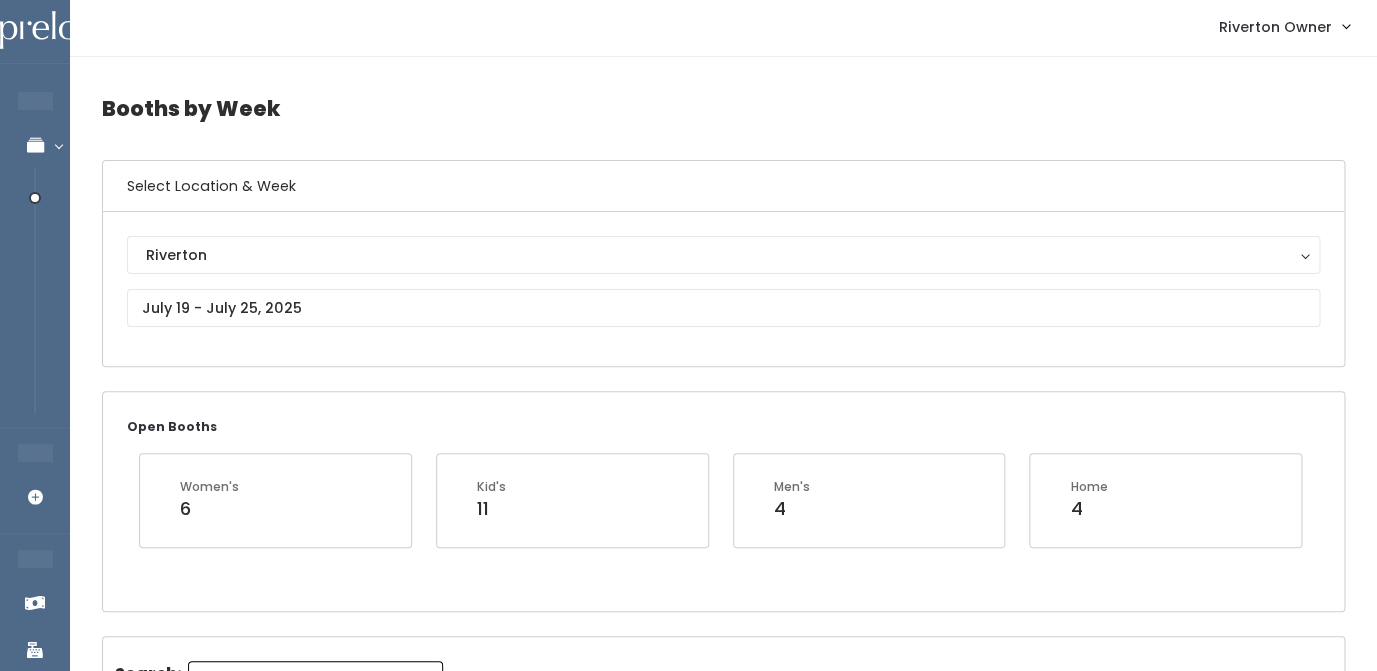 scroll, scrollTop: 0, scrollLeft: 0, axis: both 